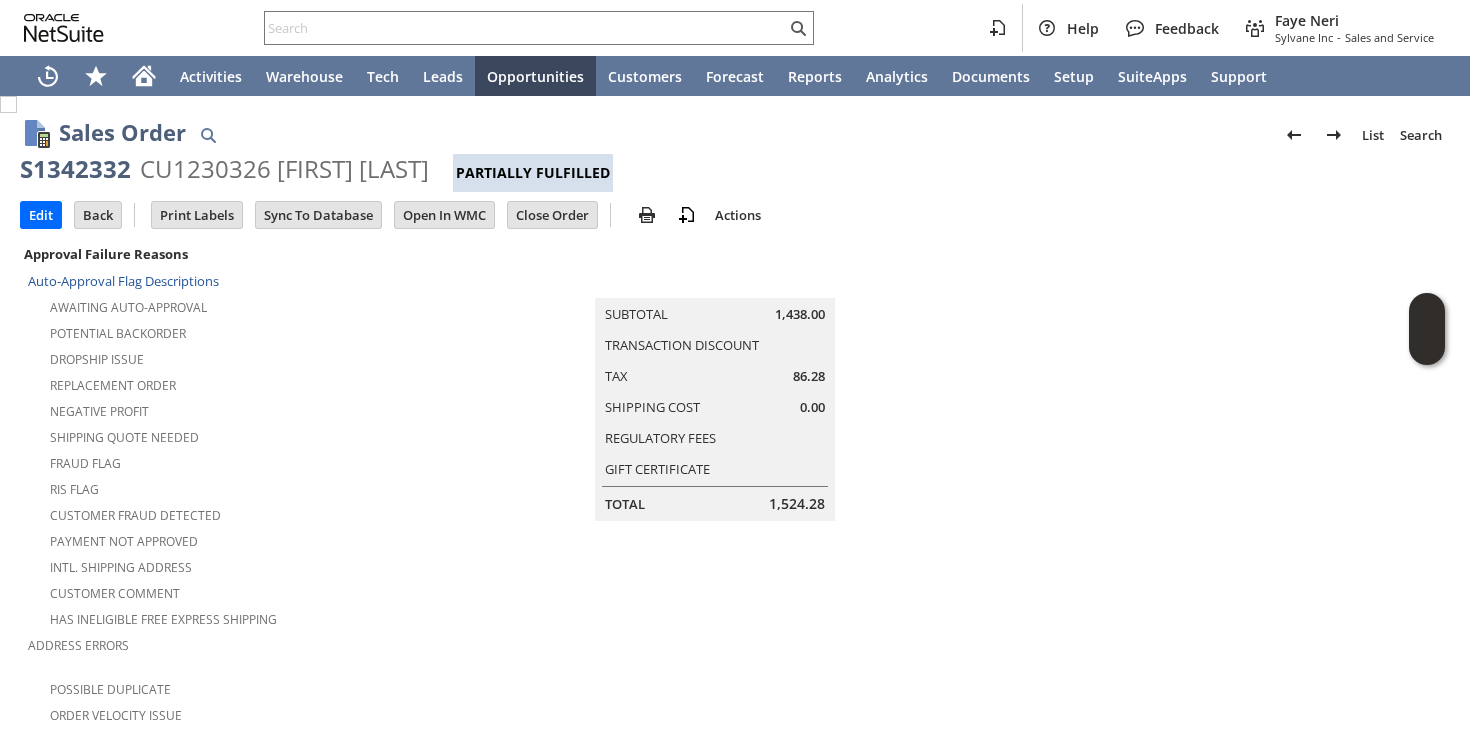 scroll, scrollTop: 0, scrollLeft: 0, axis: both 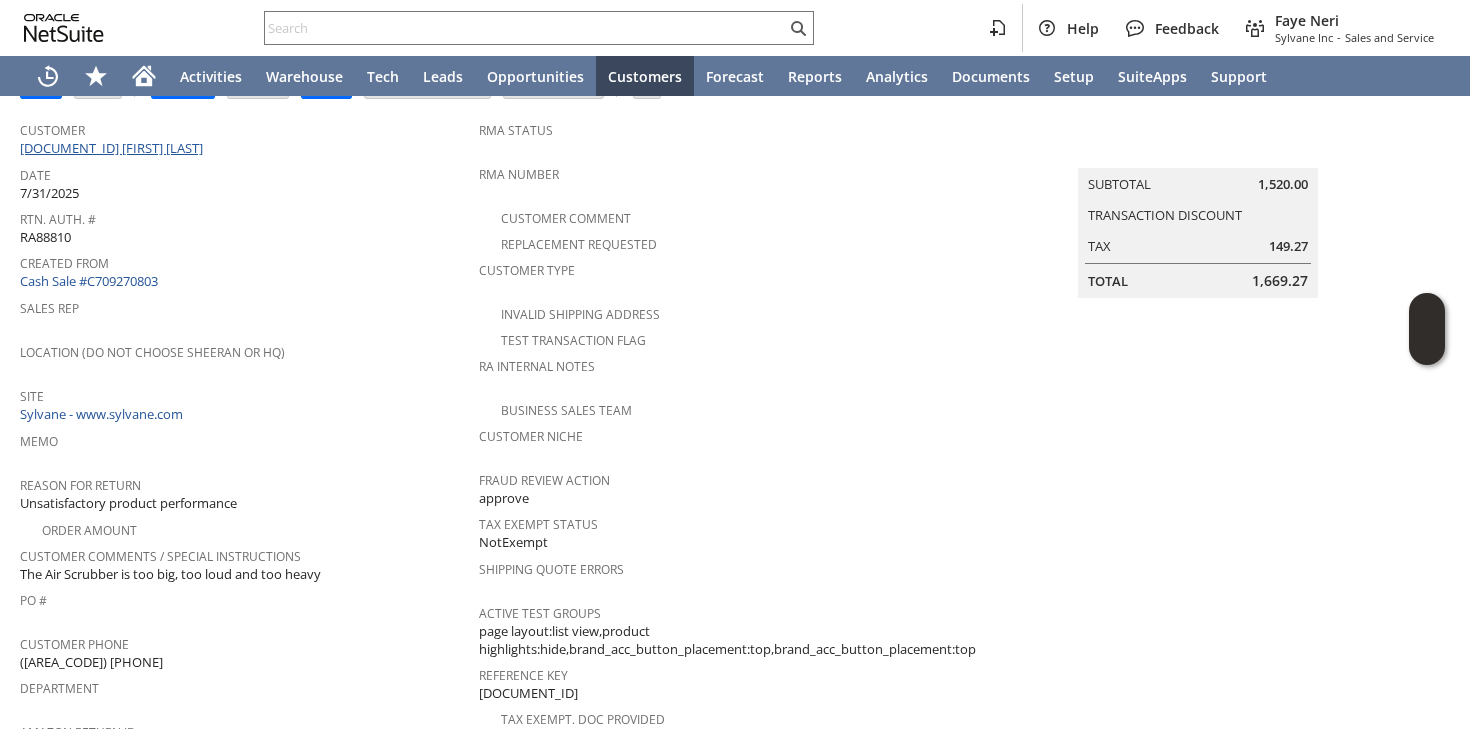 click on "CU1227719 alejandro a garcia" at bounding box center (114, 148) 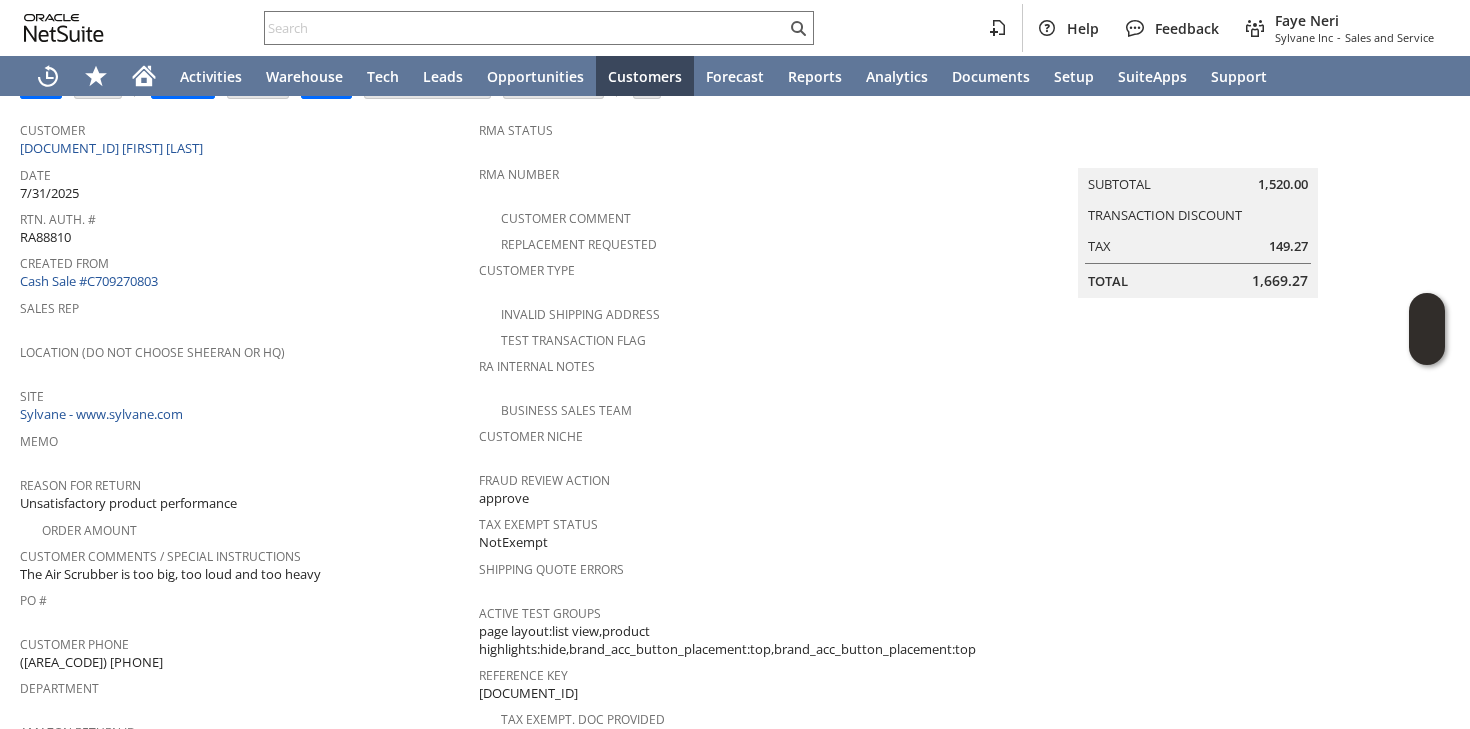 click on "Created From
Cash Sale #C709270803" at bounding box center [244, 270] 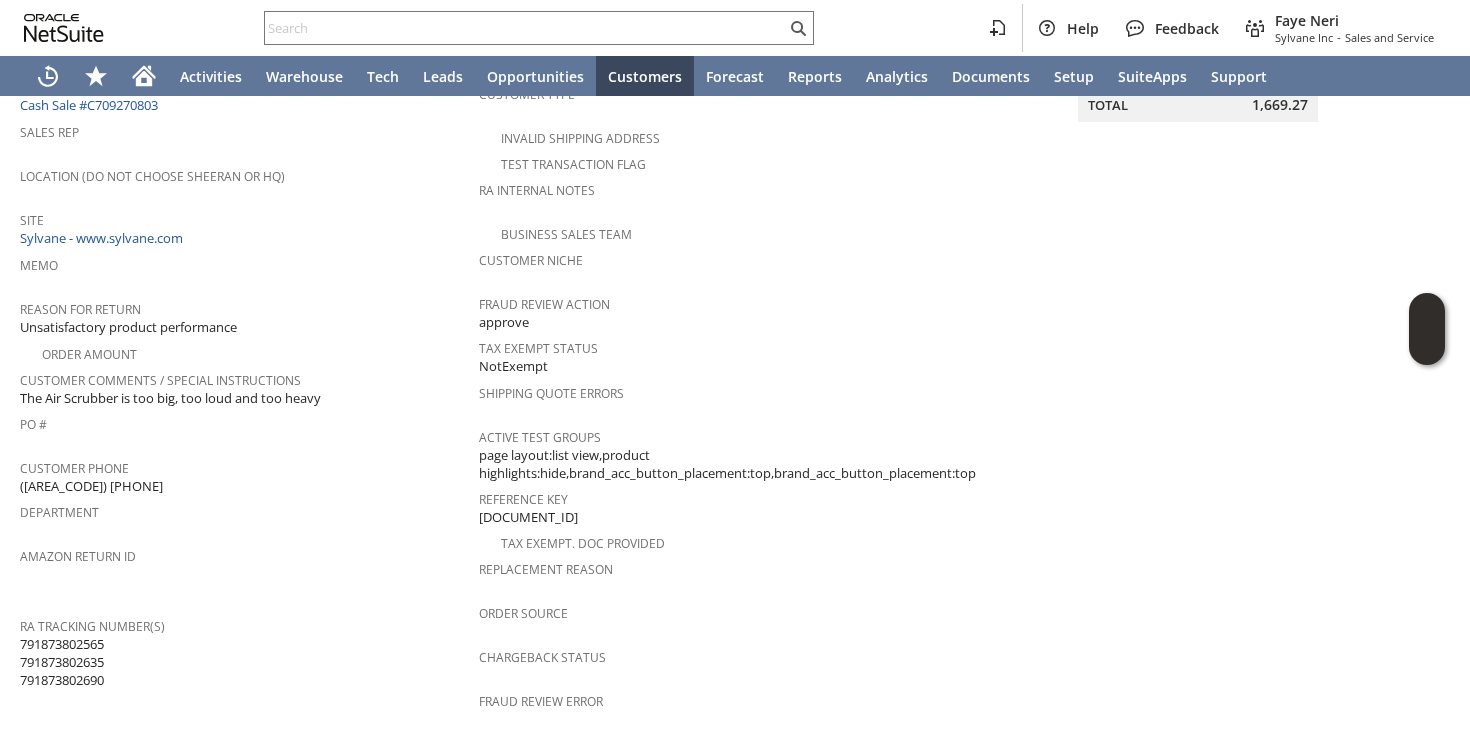 scroll, scrollTop: 314, scrollLeft: 0, axis: vertical 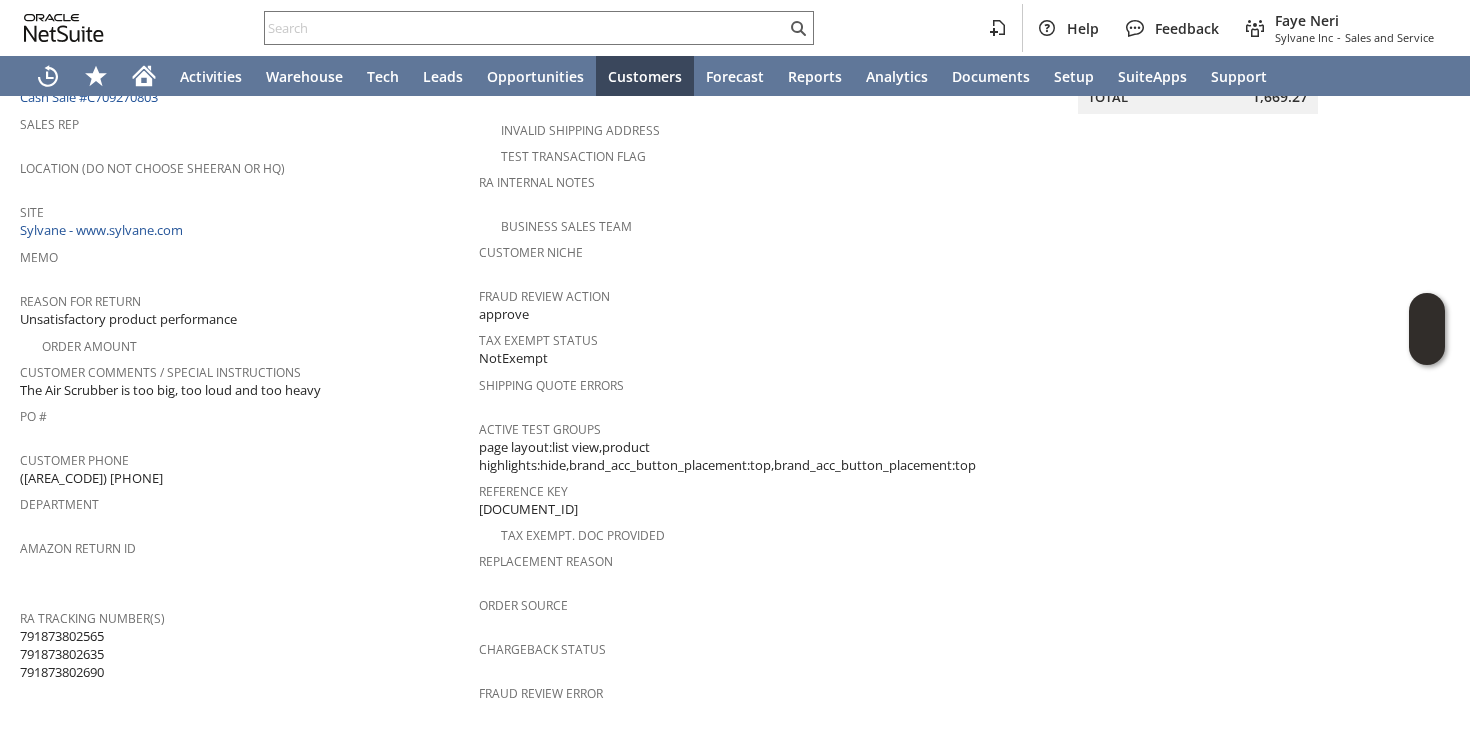 click on "791873802565 791873802635 791873802690" at bounding box center [62, 654] 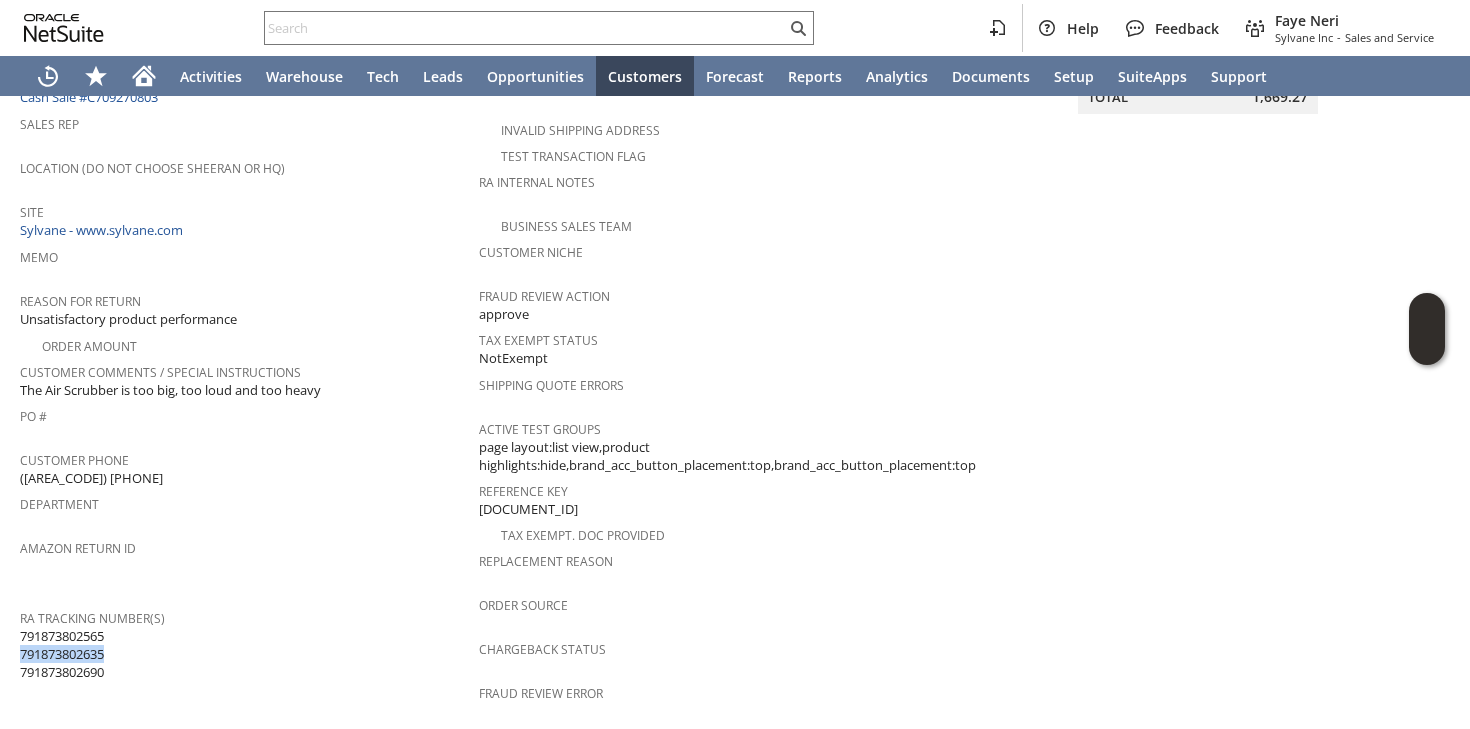 copy on "791873802635" 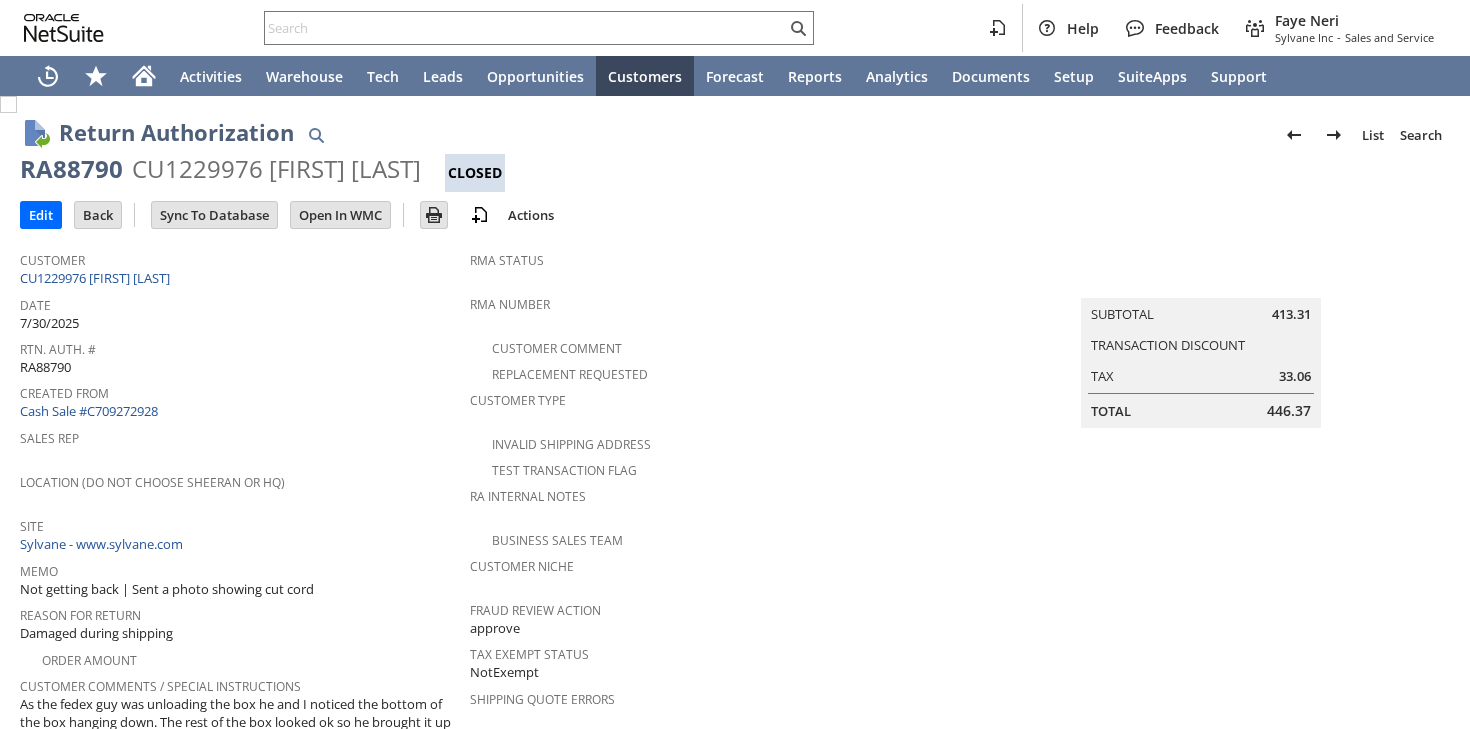 scroll, scrollTop: 0, scrollLeft: 0, axis: both 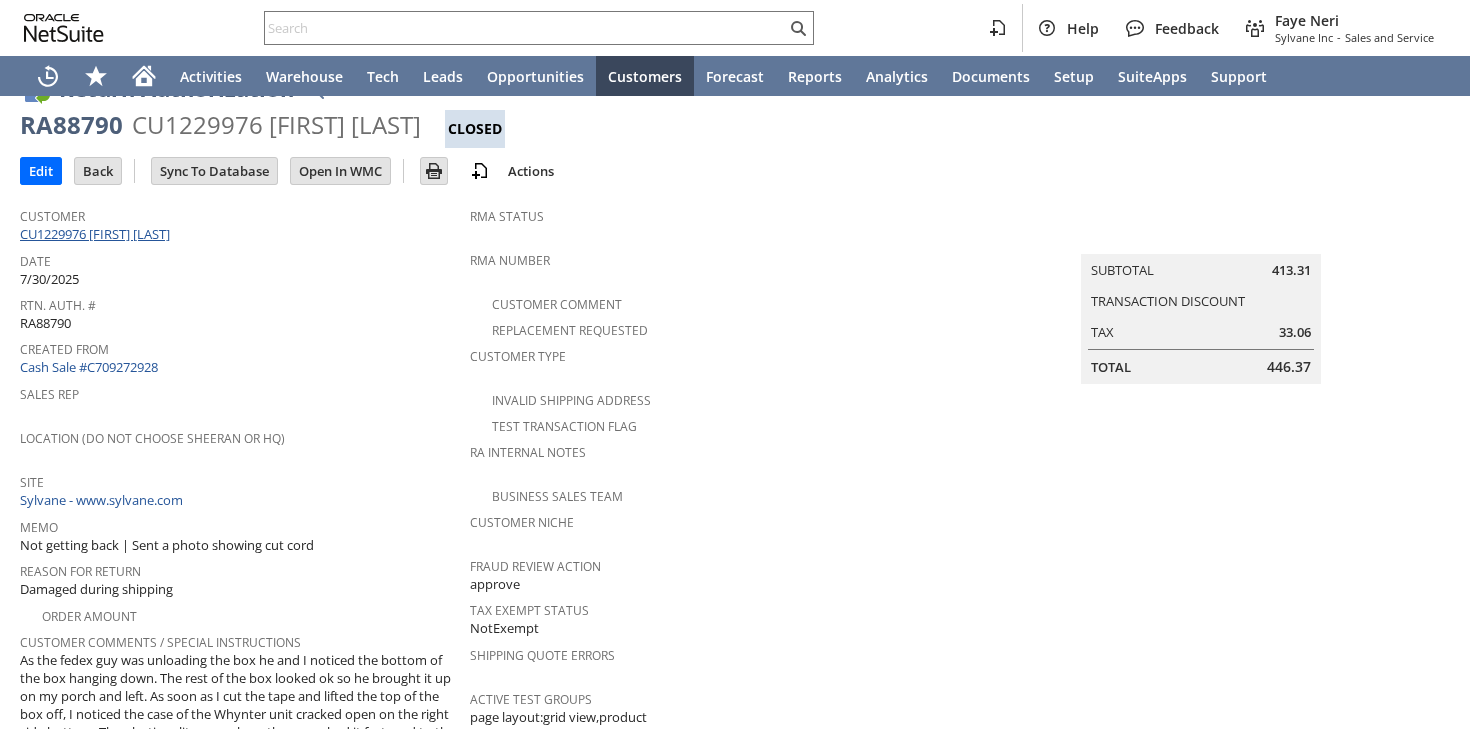 click on "CU1229976 [FIRST] [LAST]" at bounding box center (97, 234) 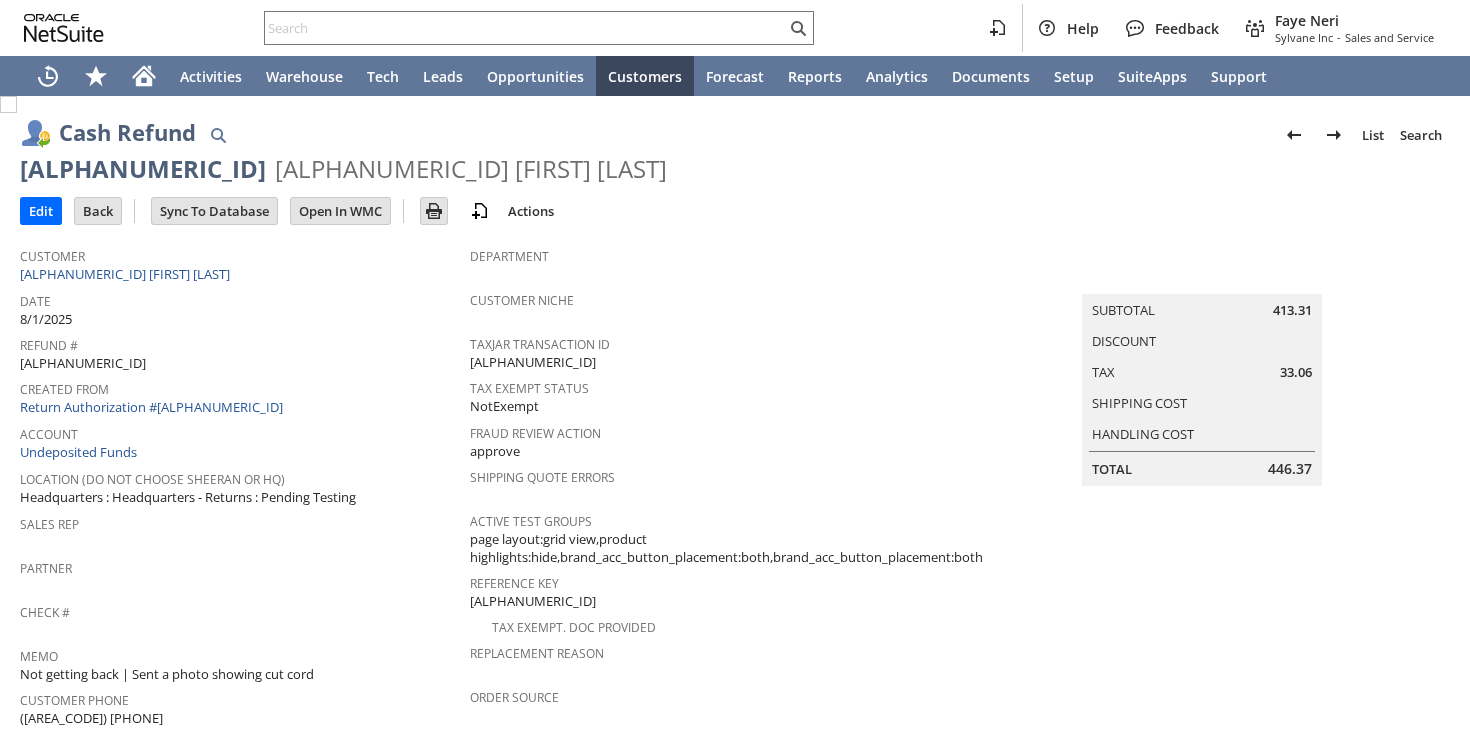 scroll, scrollTop: 0, scrollLeft: 0, axis: both 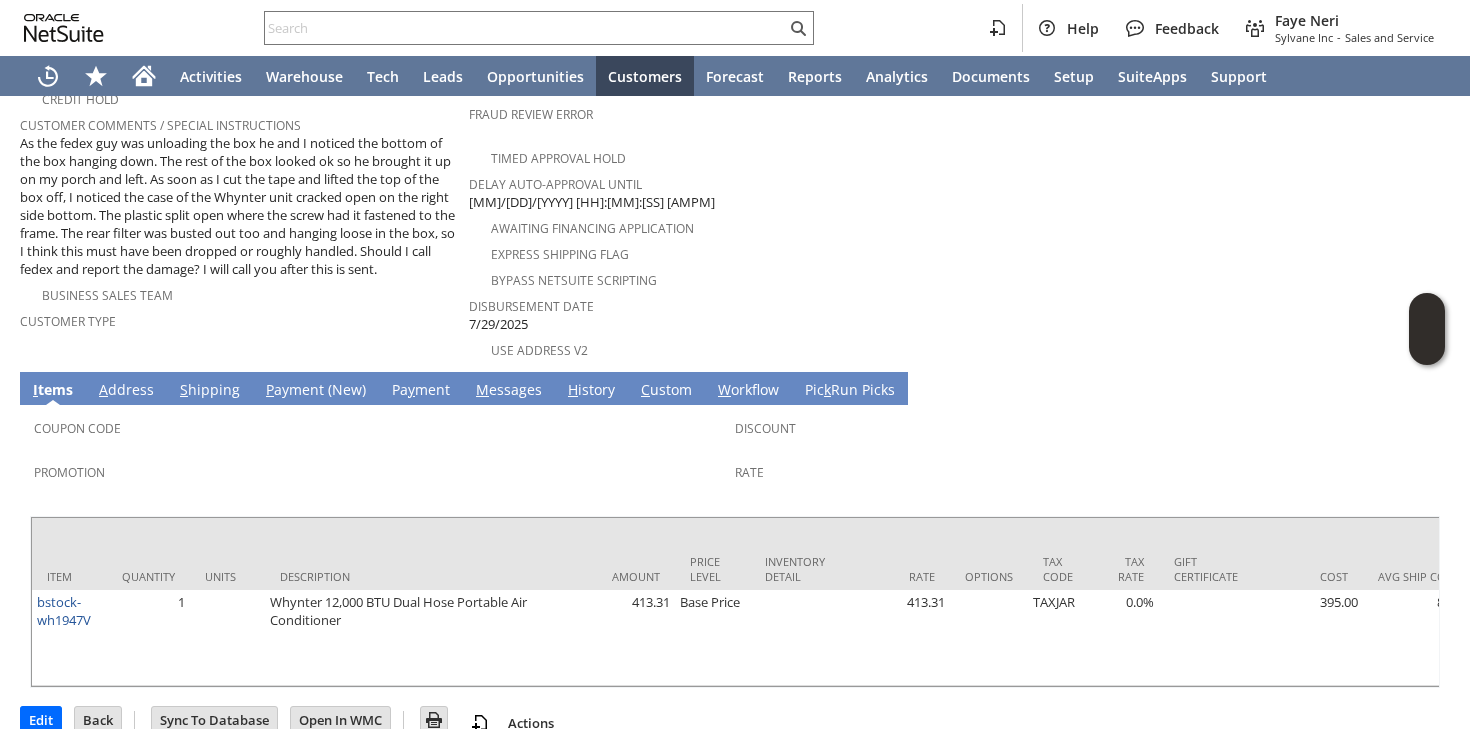 click on "H istory" at bounding box center (591, 391) 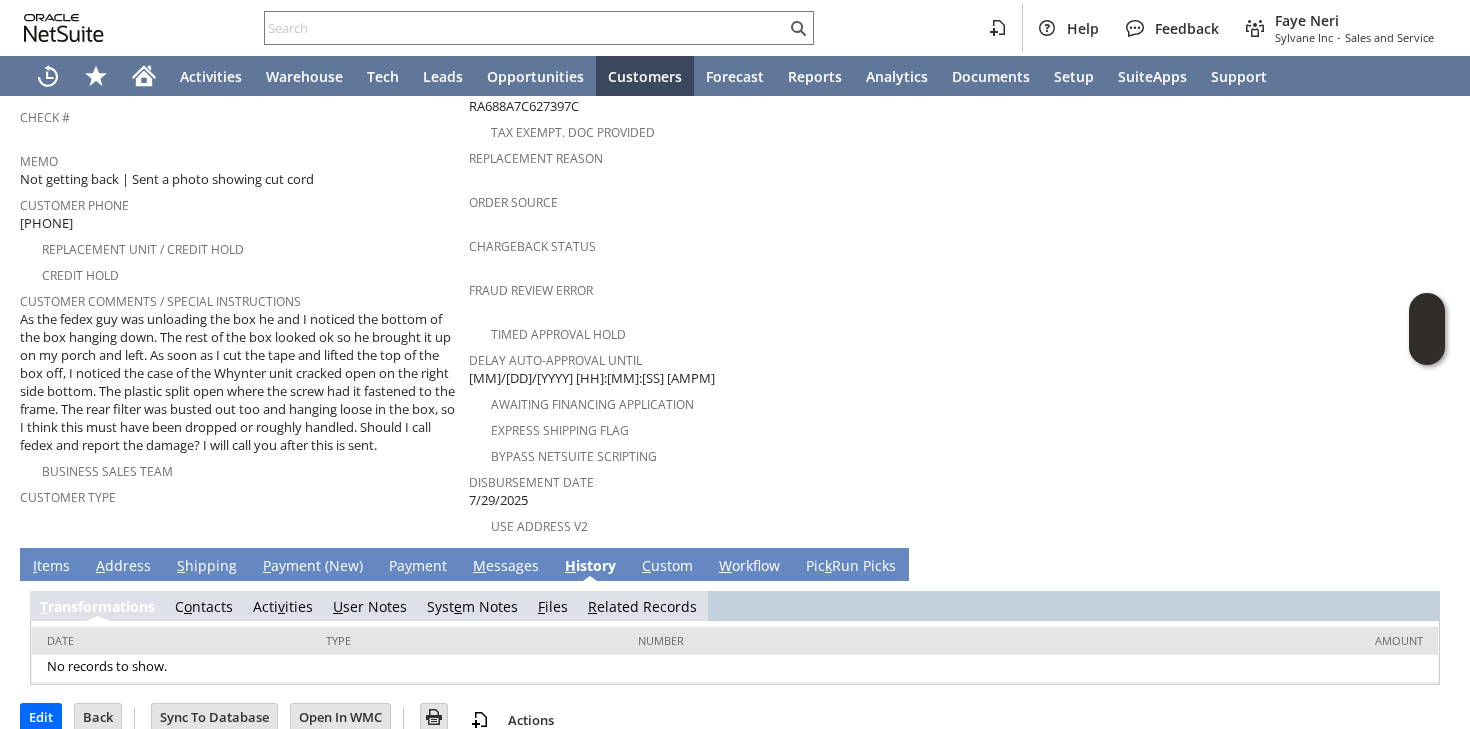 click on "e" at bounding box center (458, 606) 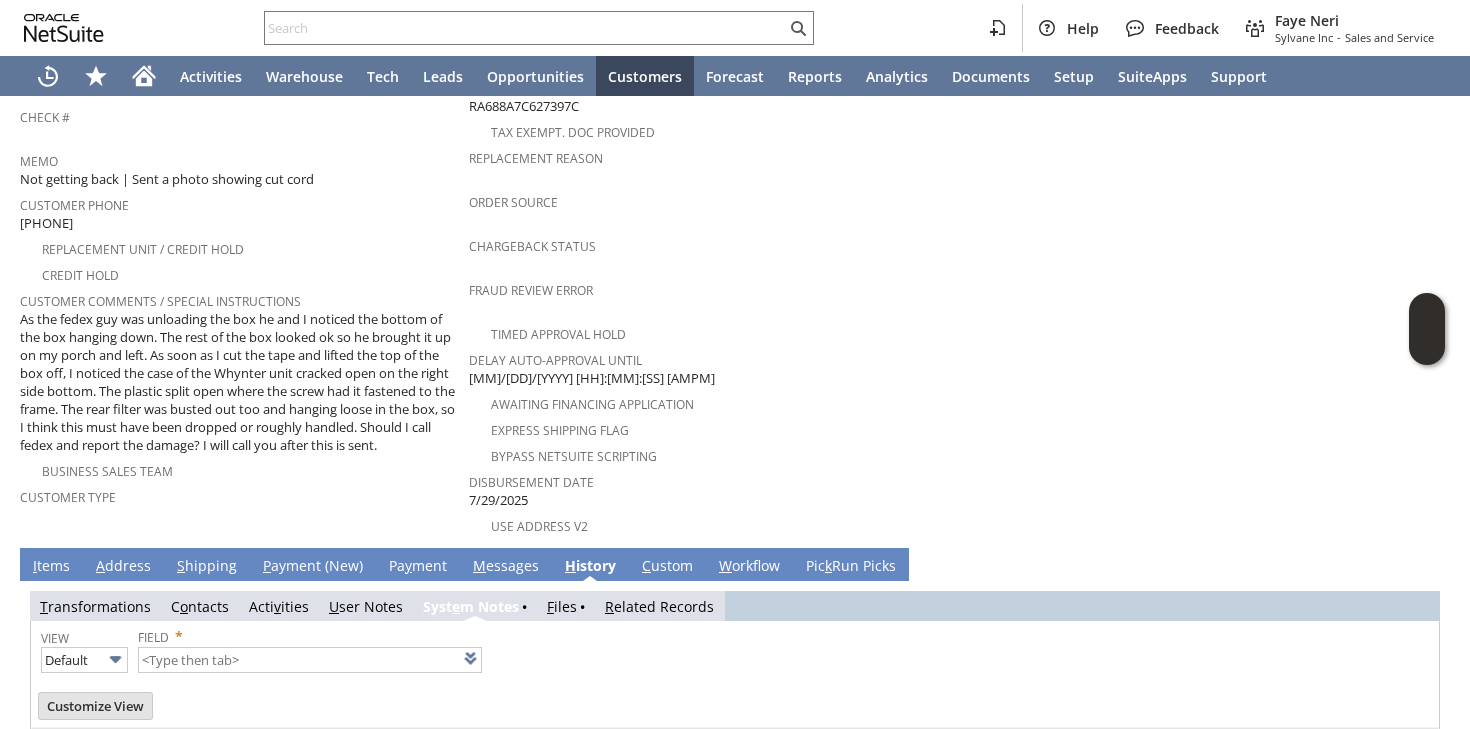 type on "1 to 25 of 78" 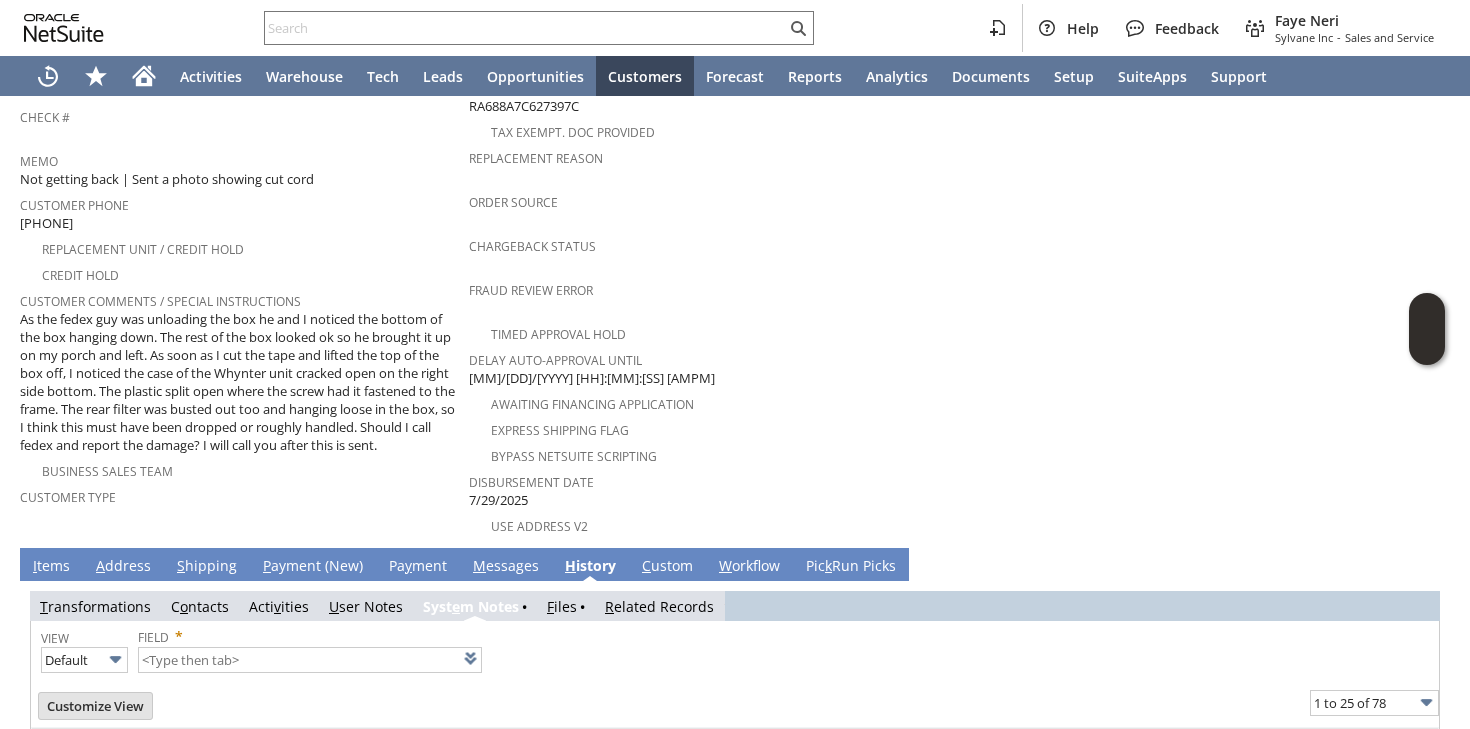 scroll, scrollTop: 0, scrollLeft: 0, axis: both 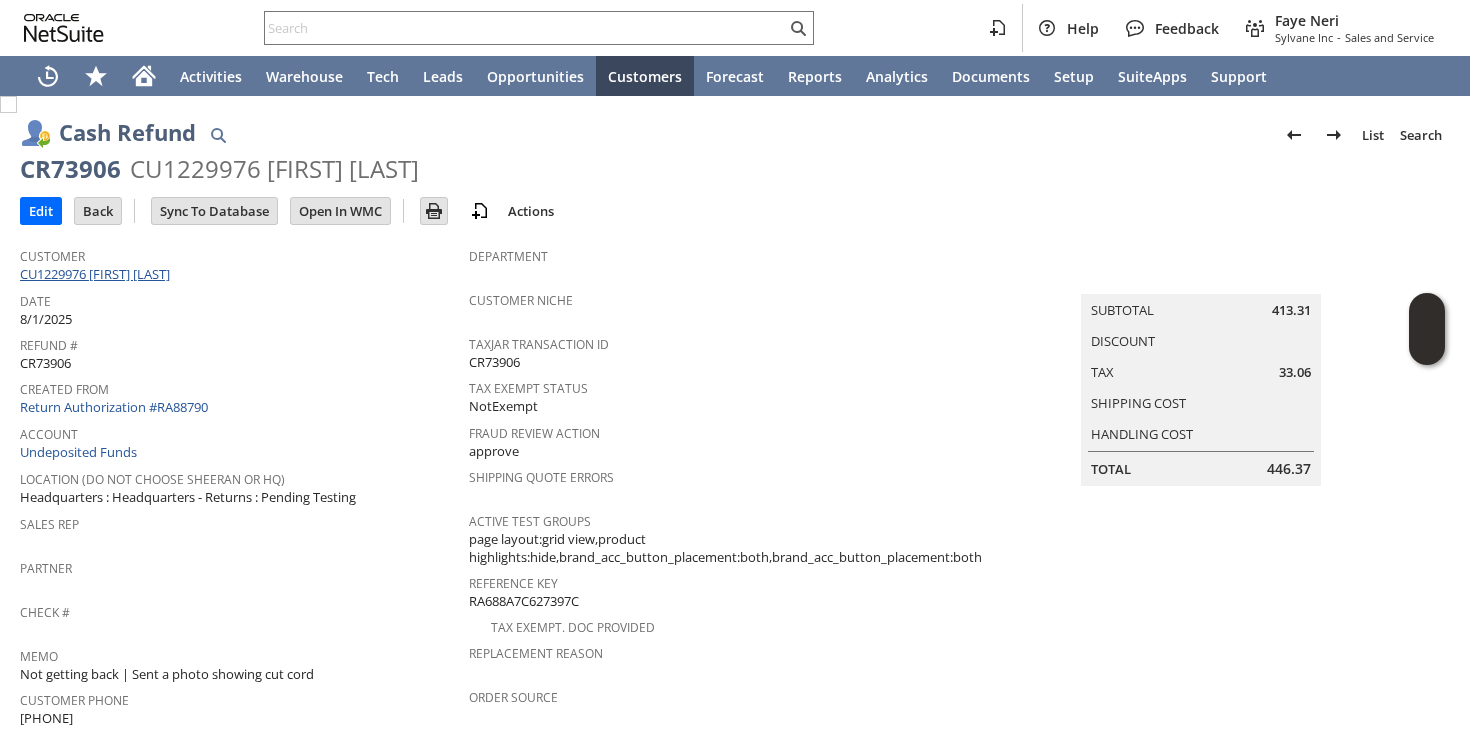 click on "CU1229976 Jason Becker" at bounding box center (97, 274) 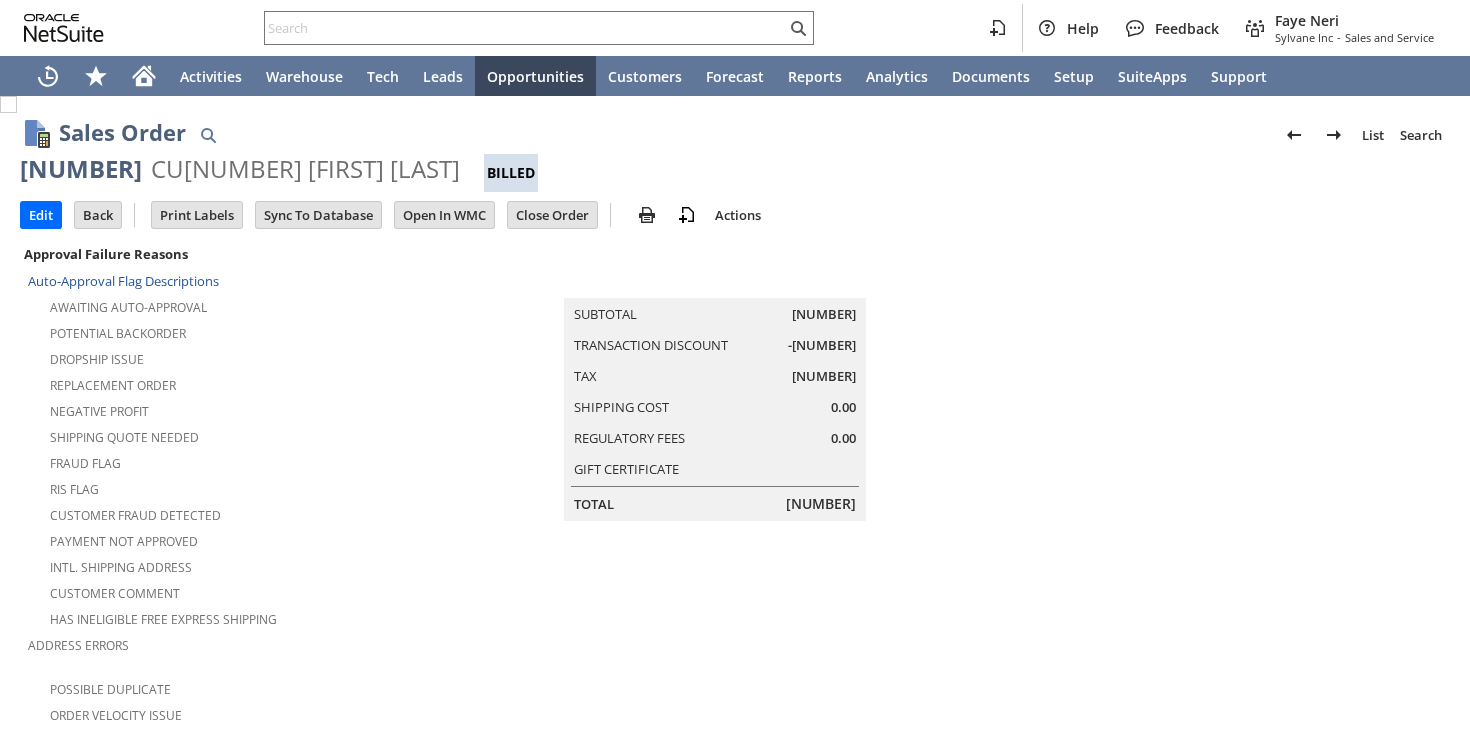 scroll, scrollTop: 0, scrollLeft: 0, axis: both 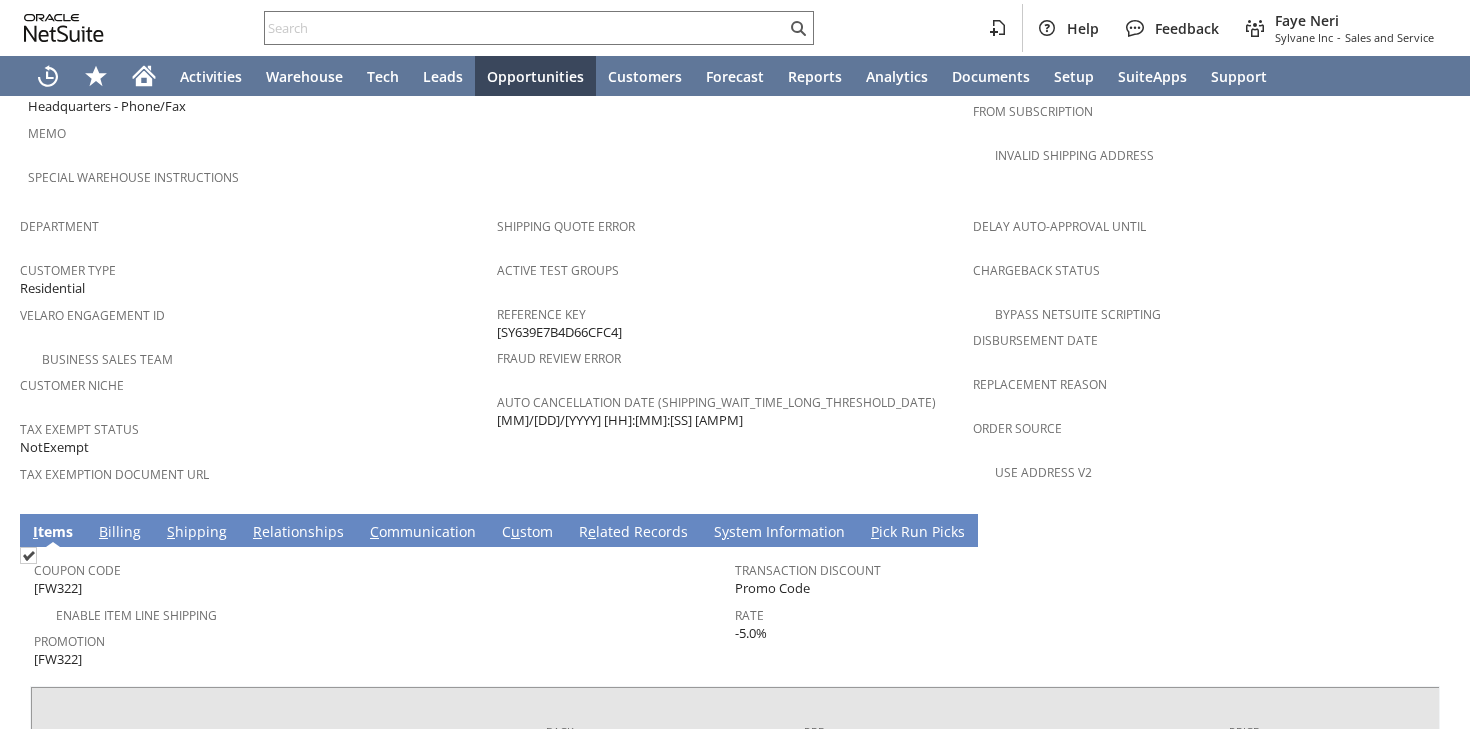 click on "S hipping" at bounding box center [197, 533] 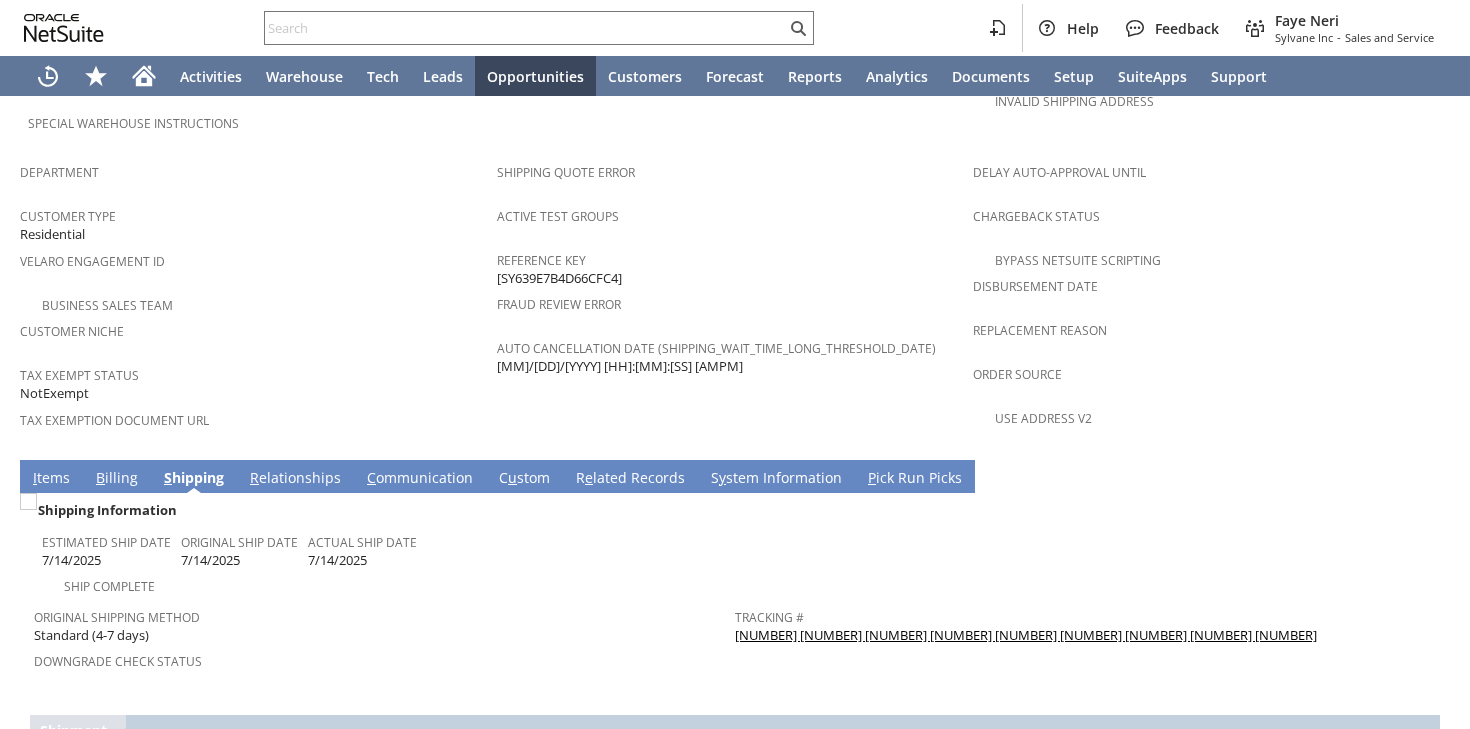 scroll, scrollTop: 1329, scrollLeft: 0, axis: vertical 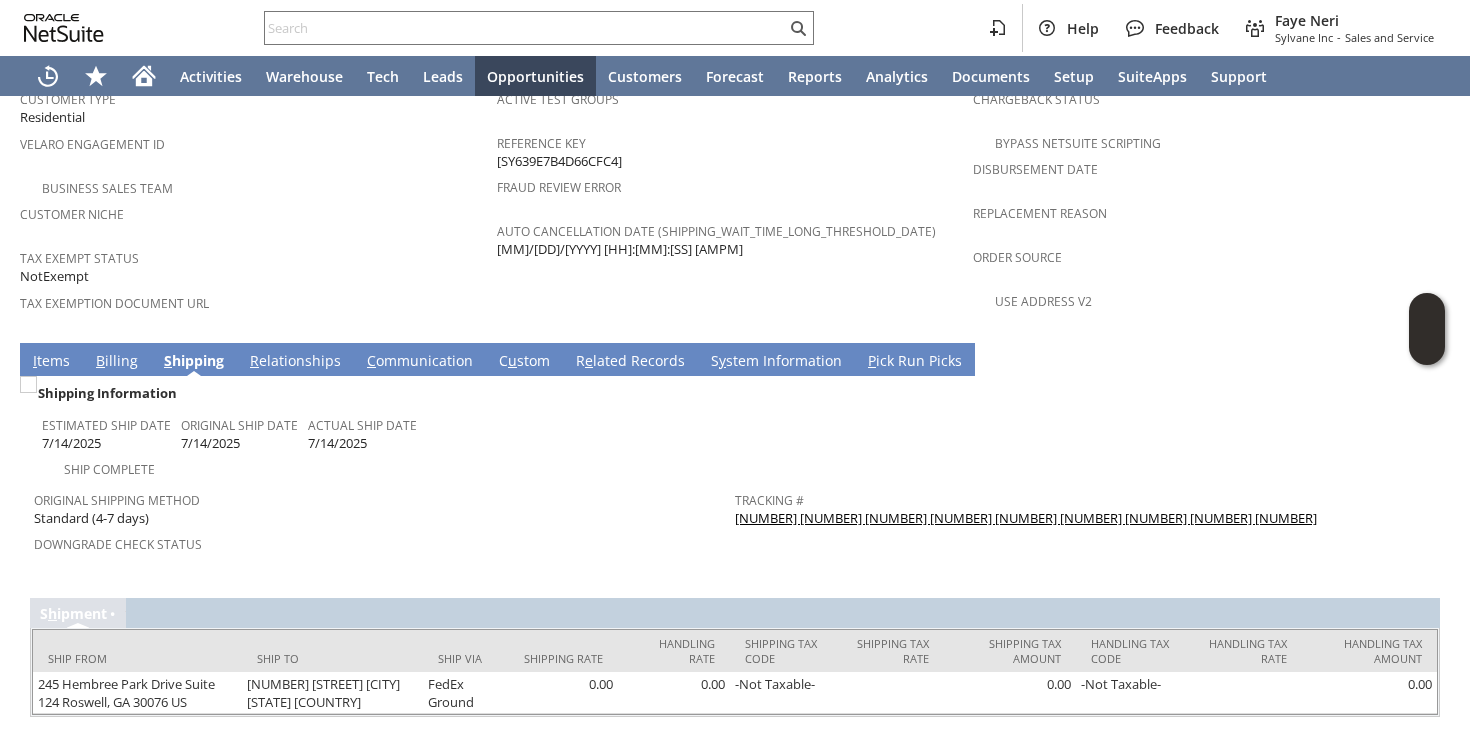 click on "C ommunication" at bounding box center (420, 362) 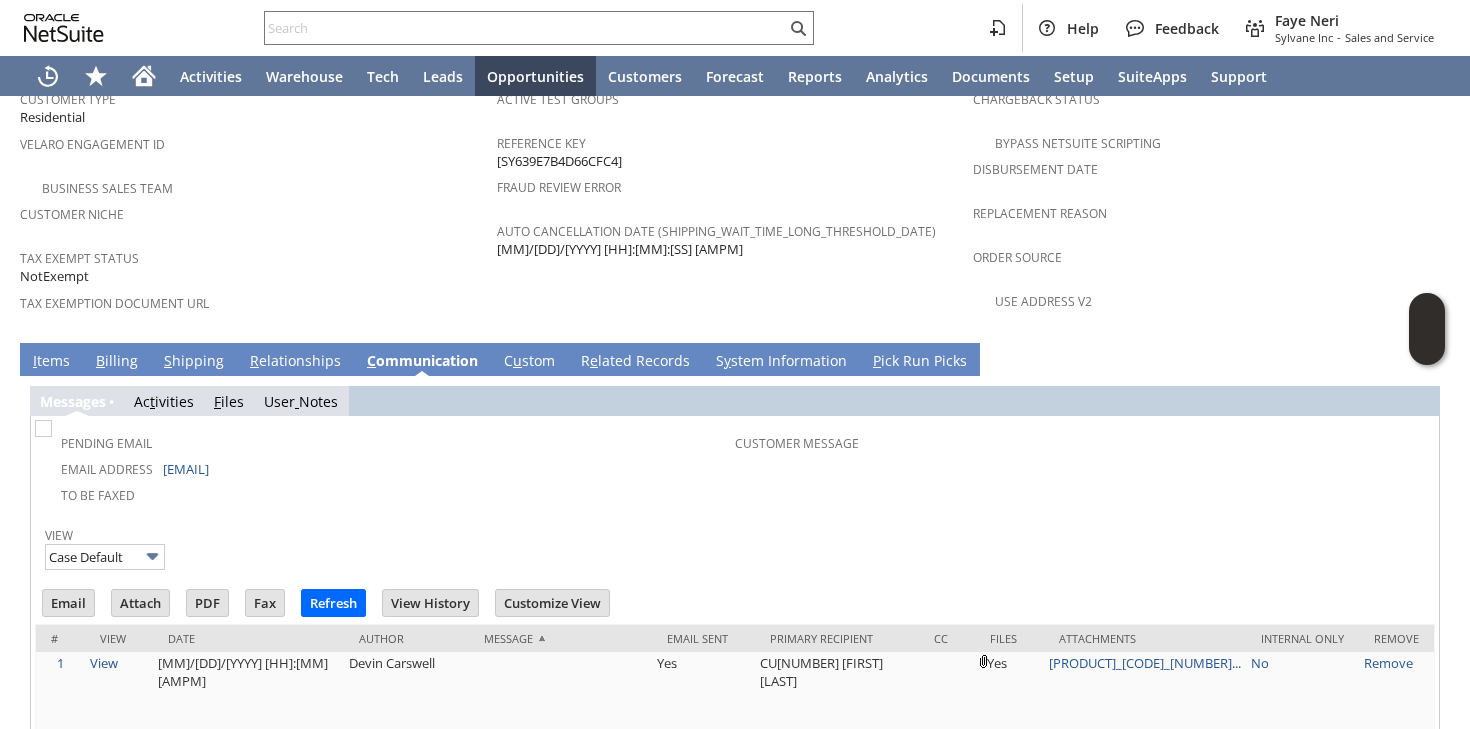 scroll, scrollTop: 0, scrollLeft: 0, axis: both 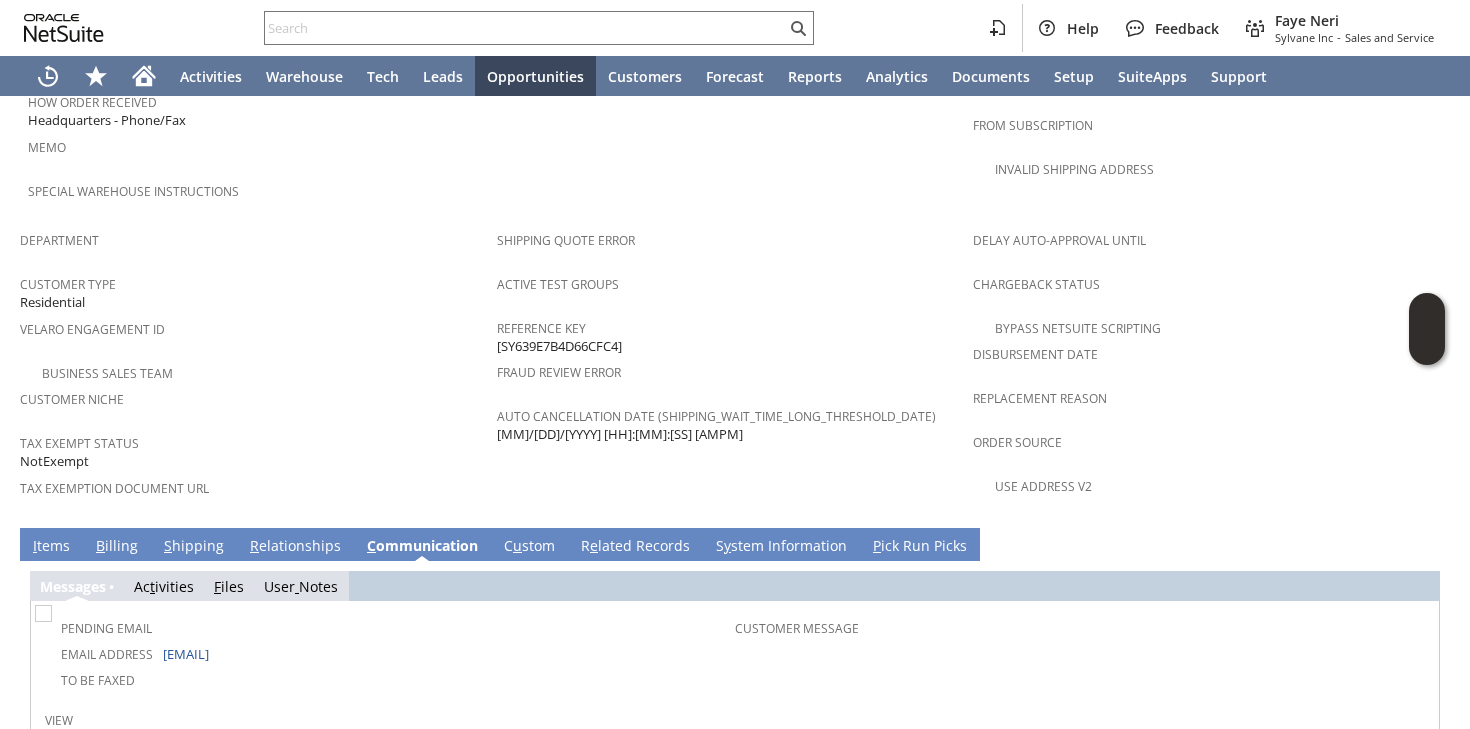 click on "B illing" at bounding box center (117, 547) 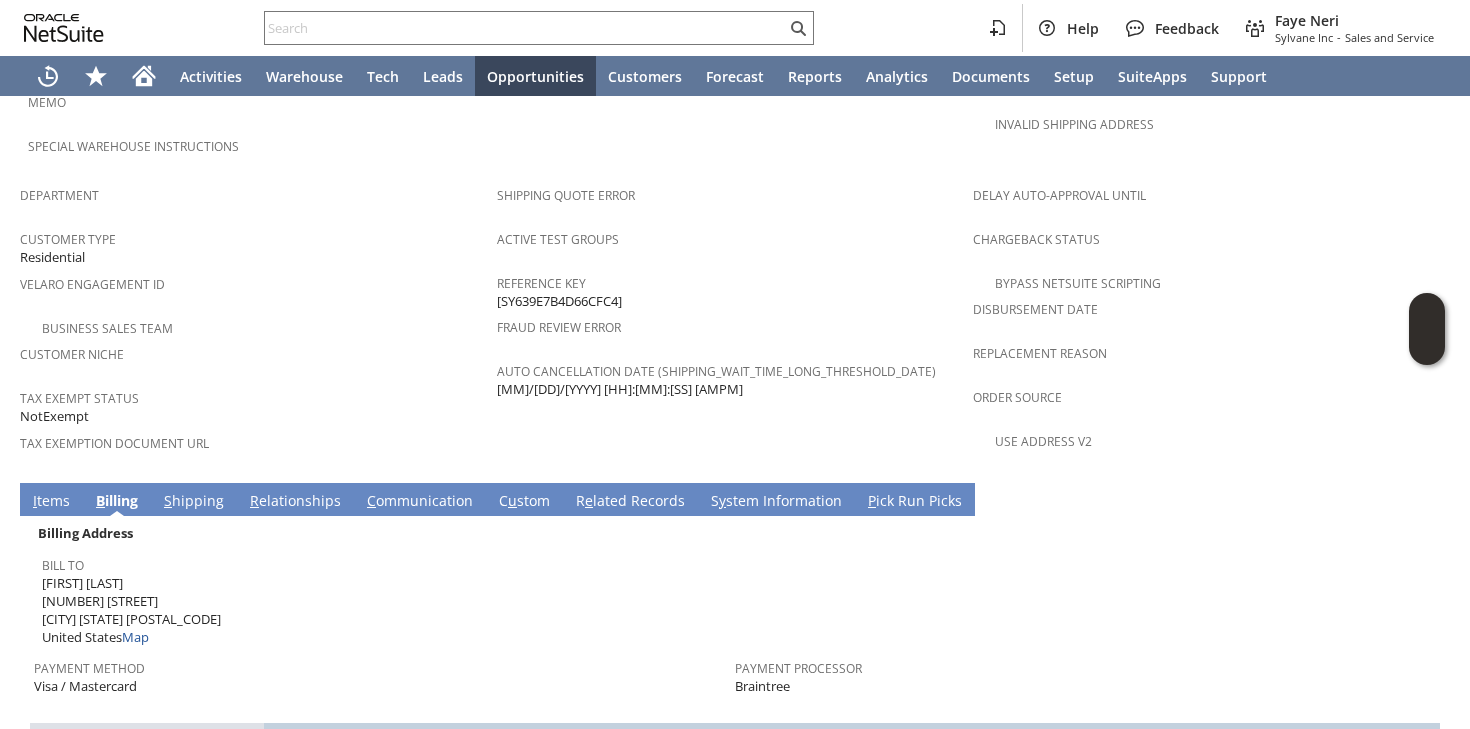 scroll, scrollTop: 1190, scrollLeft: 0, axis: vertical 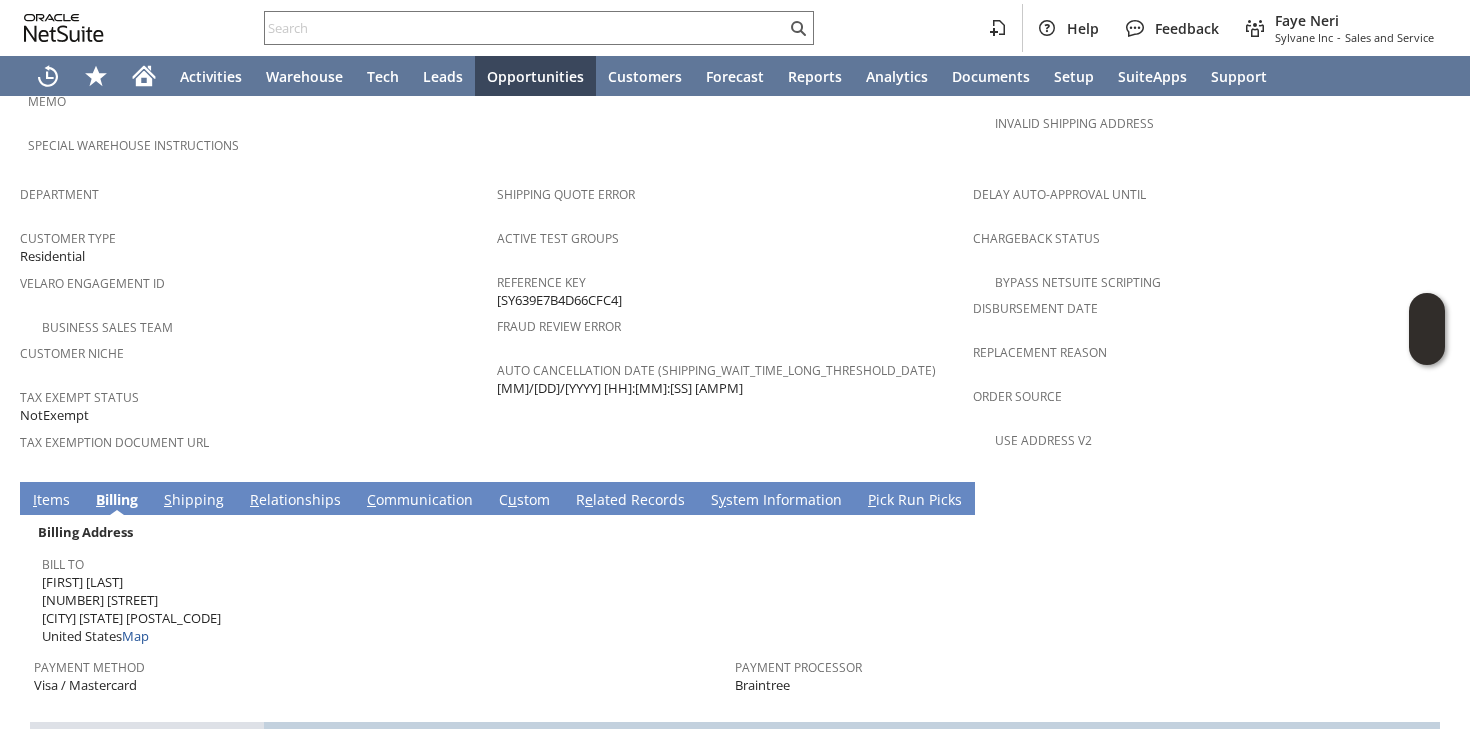 click on "Debra Memeusy 70 Sunset drive Sayville NY 11782 United States  Map" at bounding box center (131, 609) 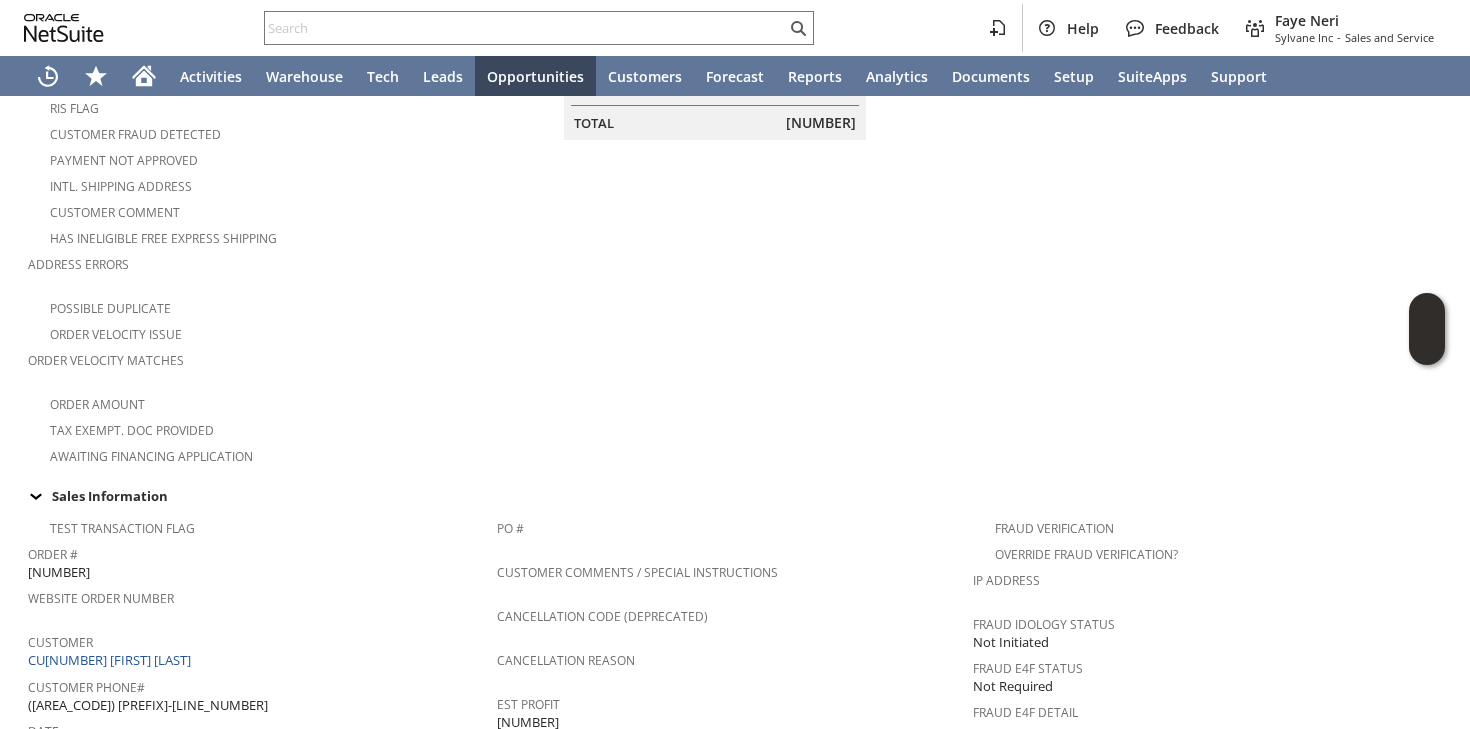 scroll, scrollTop: 0, scrollLeft: 0, axis: both 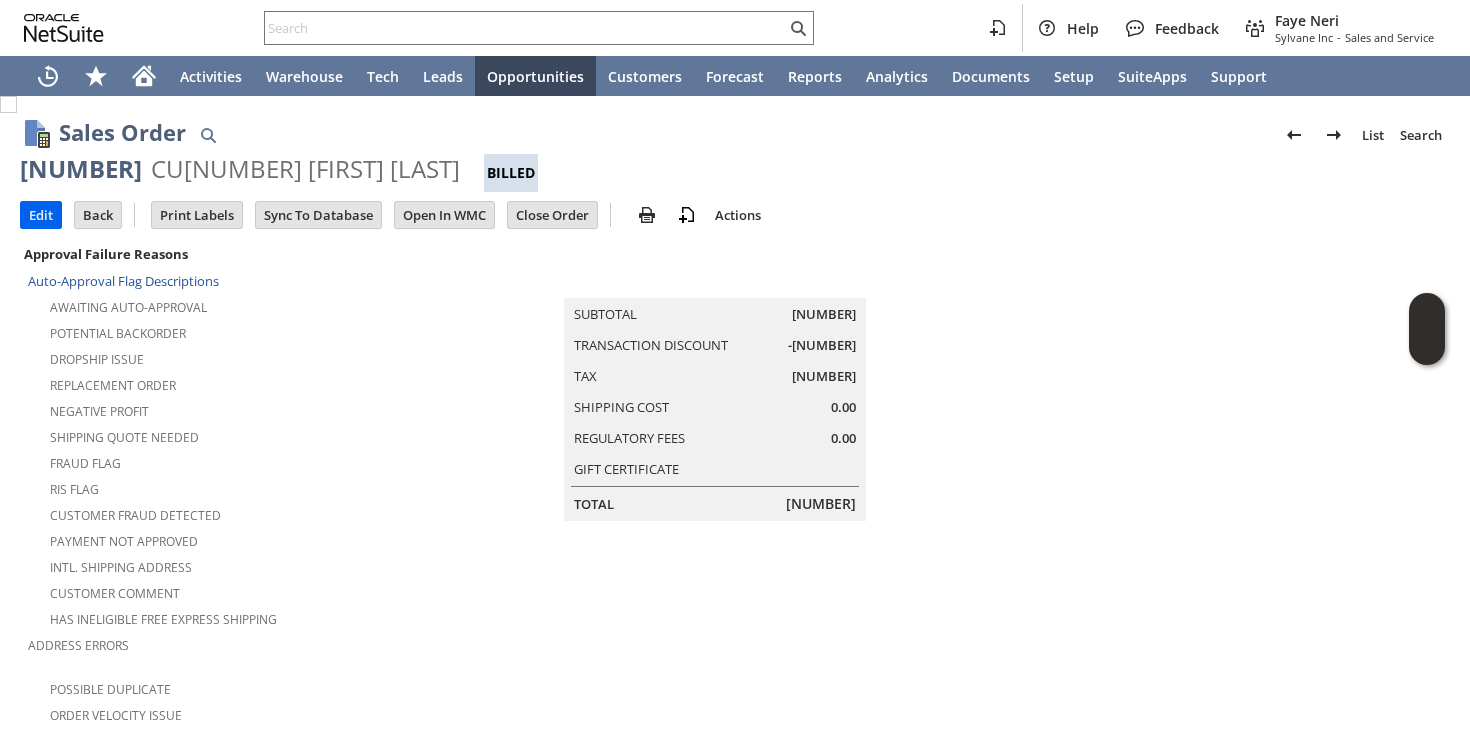 click on "Edit" at bounding box center [41, 215] 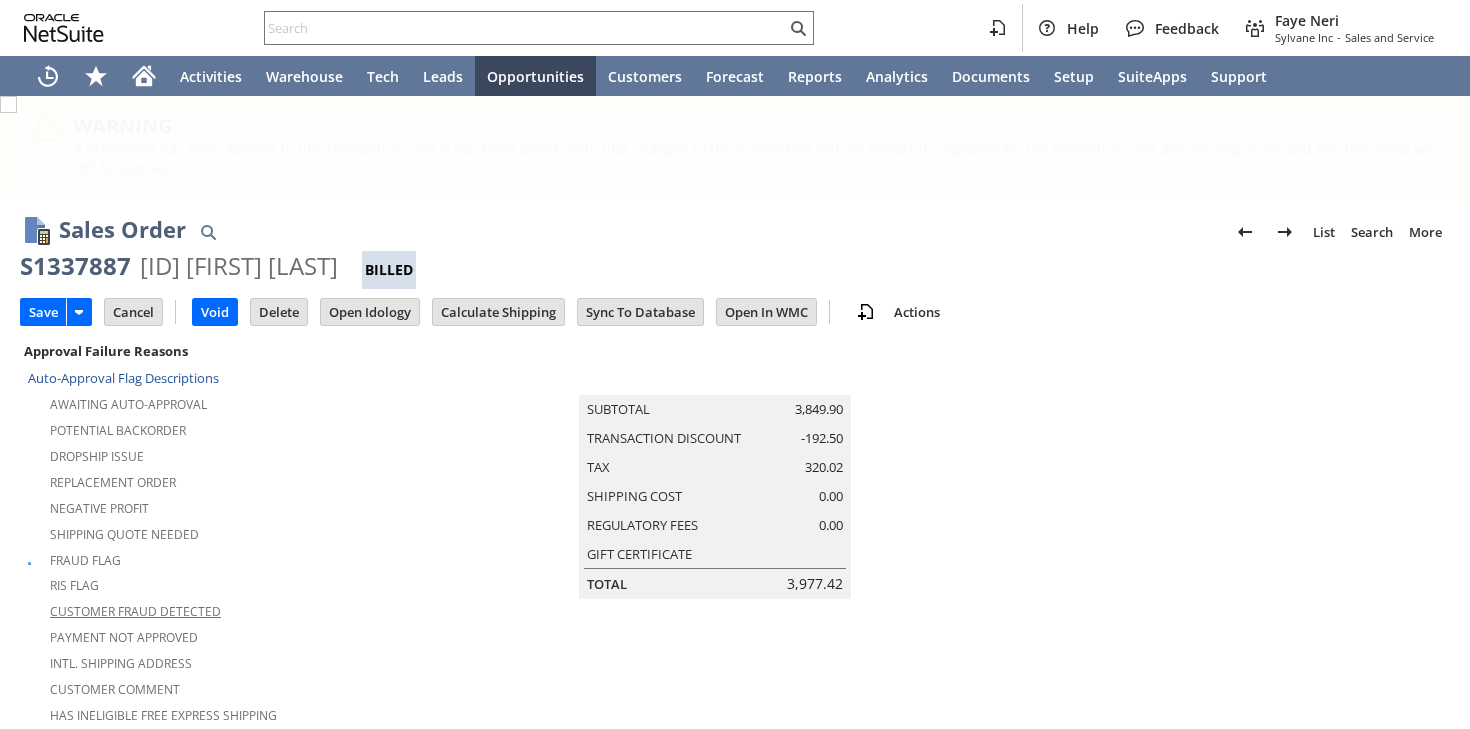 scroll, scrollTop: 0, scrollLeft: 0, axis: both 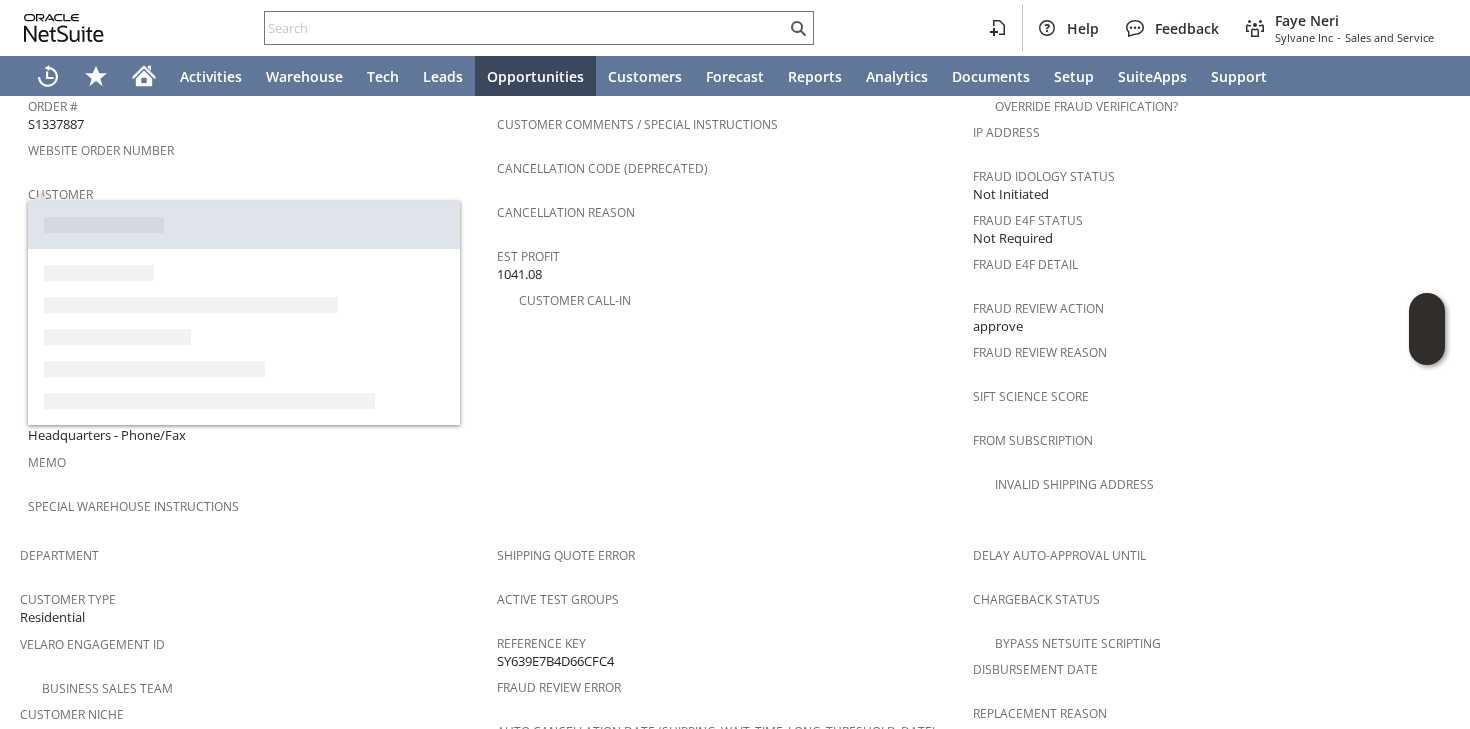 click on "CU1226095 [FIRST] [LAST]" at bounding box center [105, 212] 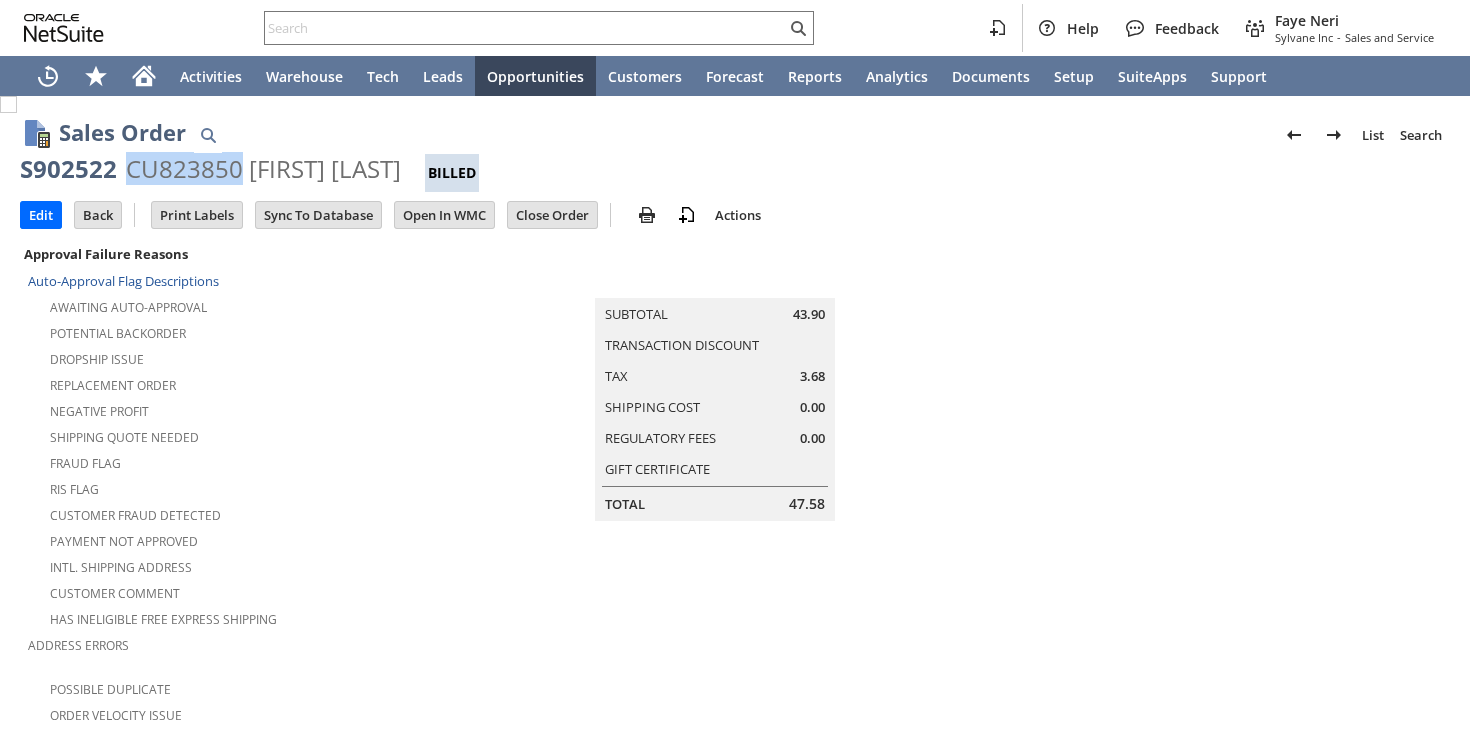 scroll, scrollTop: 0, scrollLeft: 0, axis: both 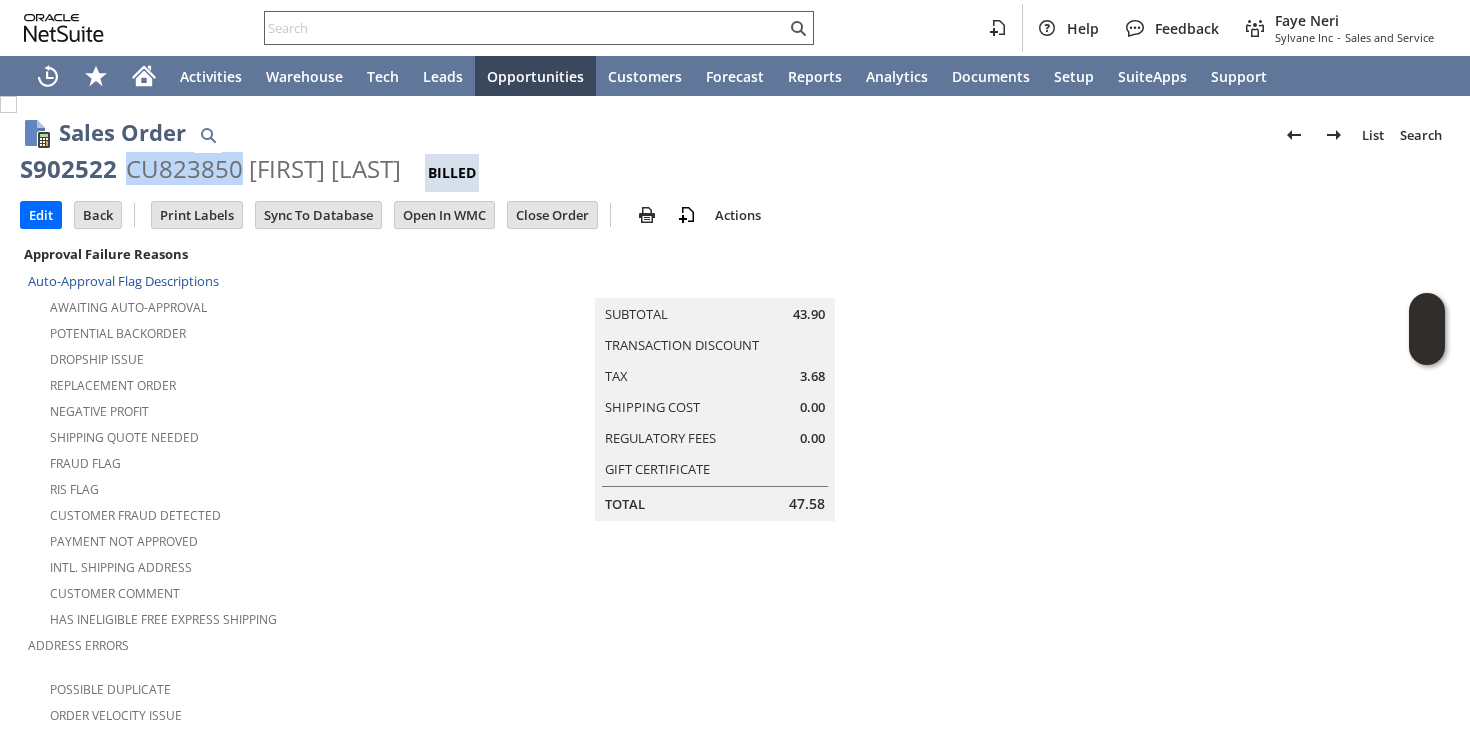 click at bounding box center [525, 28] 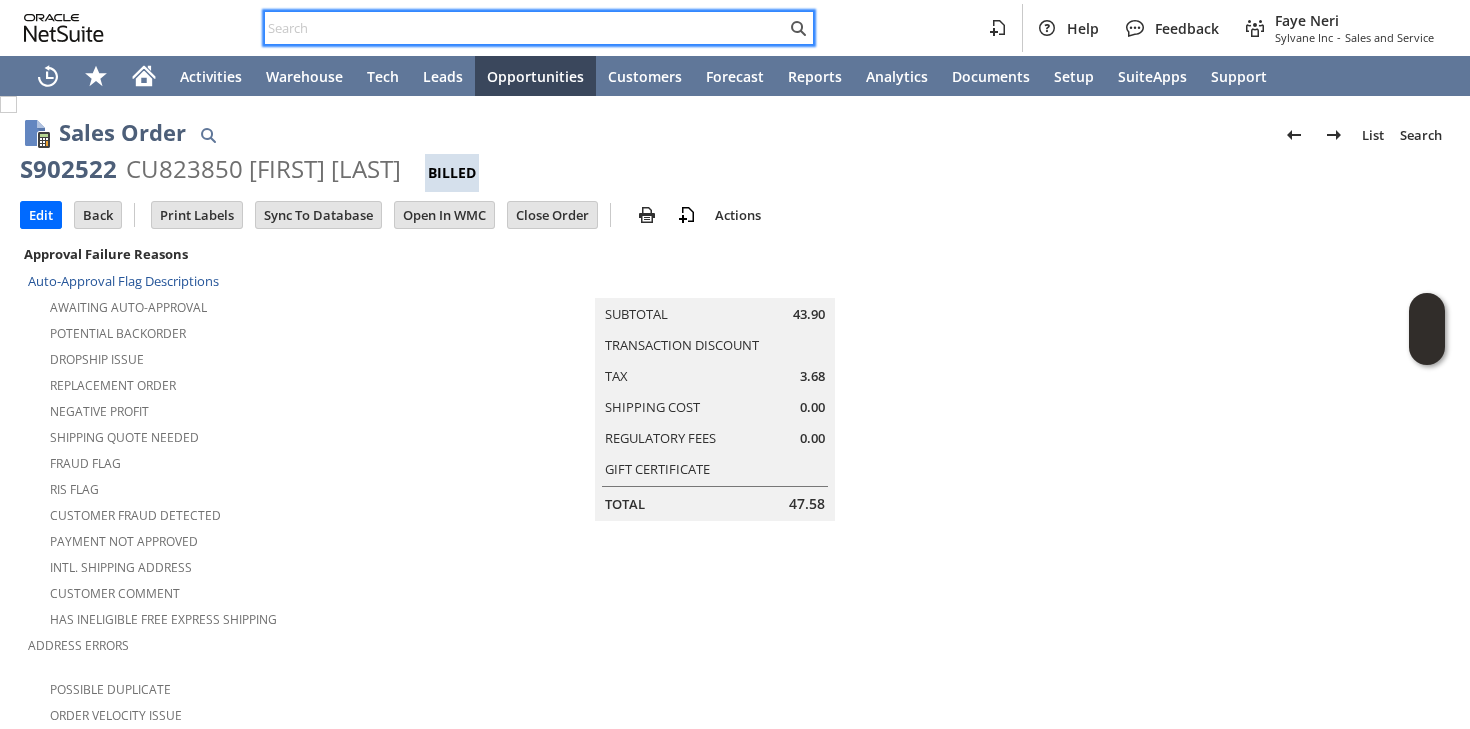 paste on "anna.savelsberg@gmail.com" 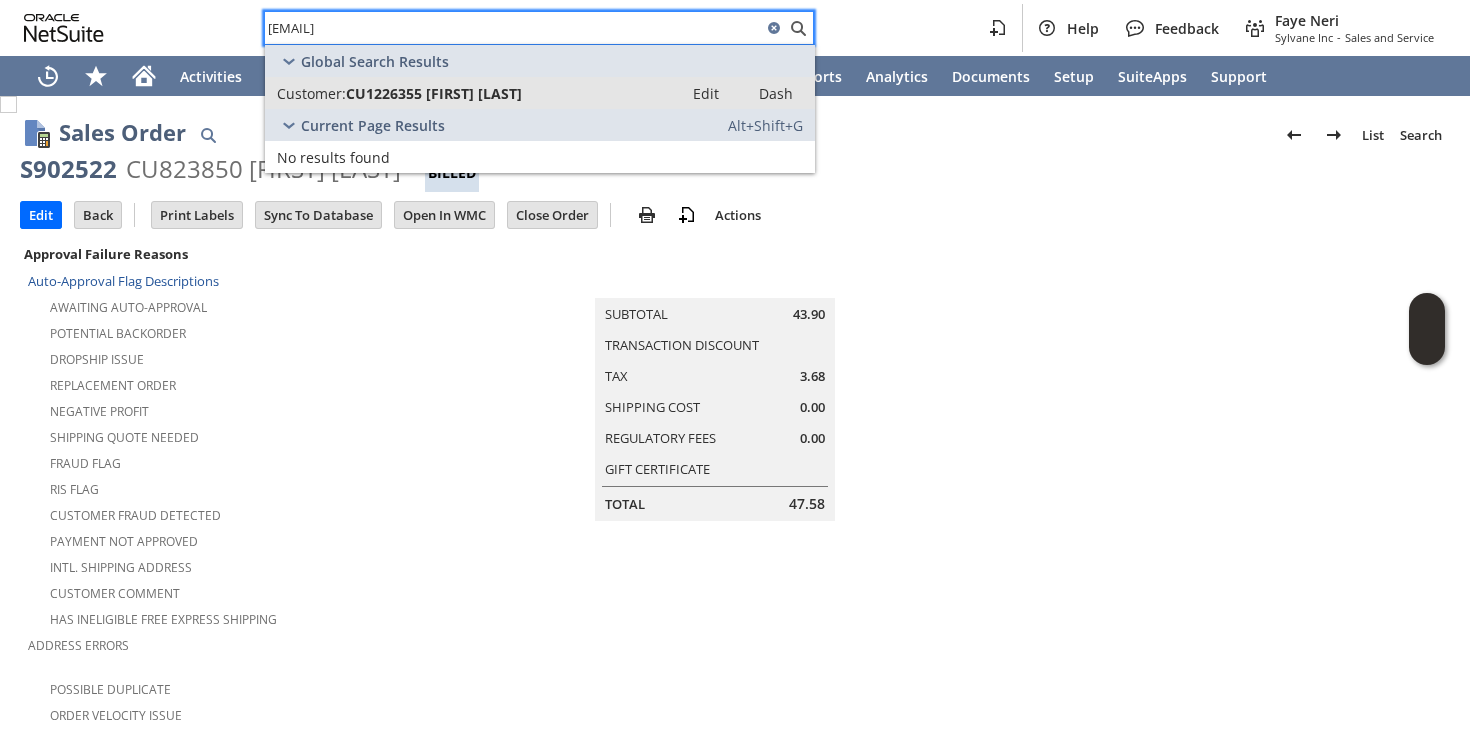 type on "anna.savelsberg@gmail.com" 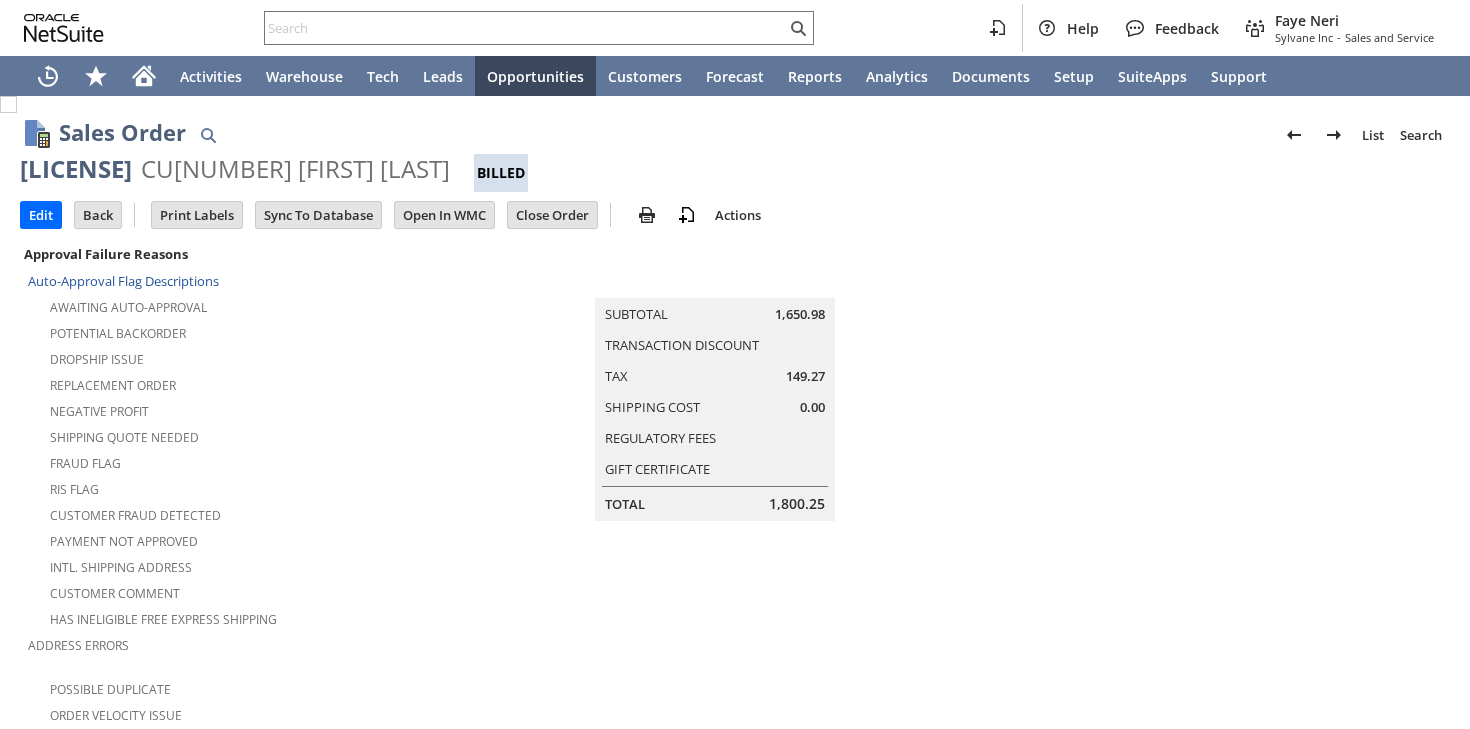 scroll, scrollTop: 0, scrollLeft: 0, axis: both 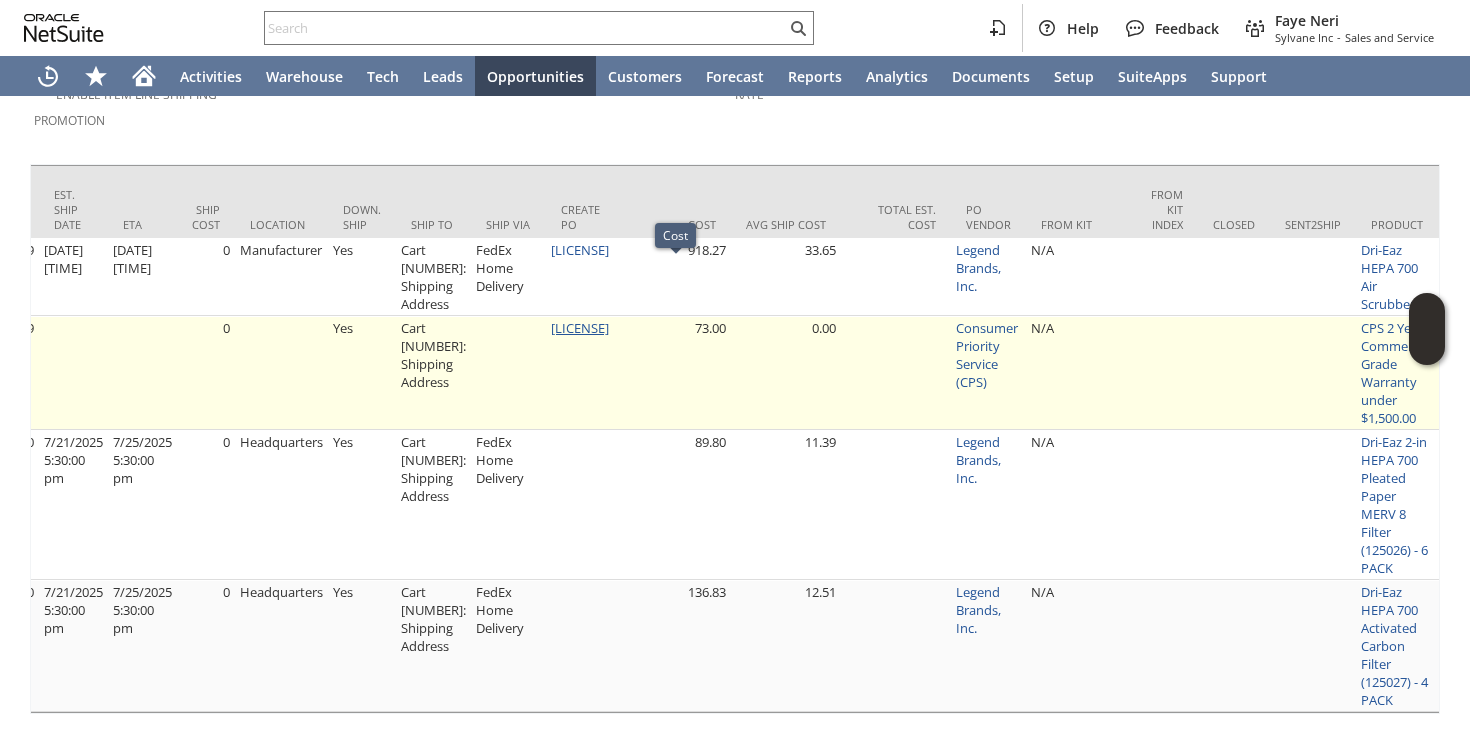 click on "[LICENSE]" at bounding box center (580, 328) 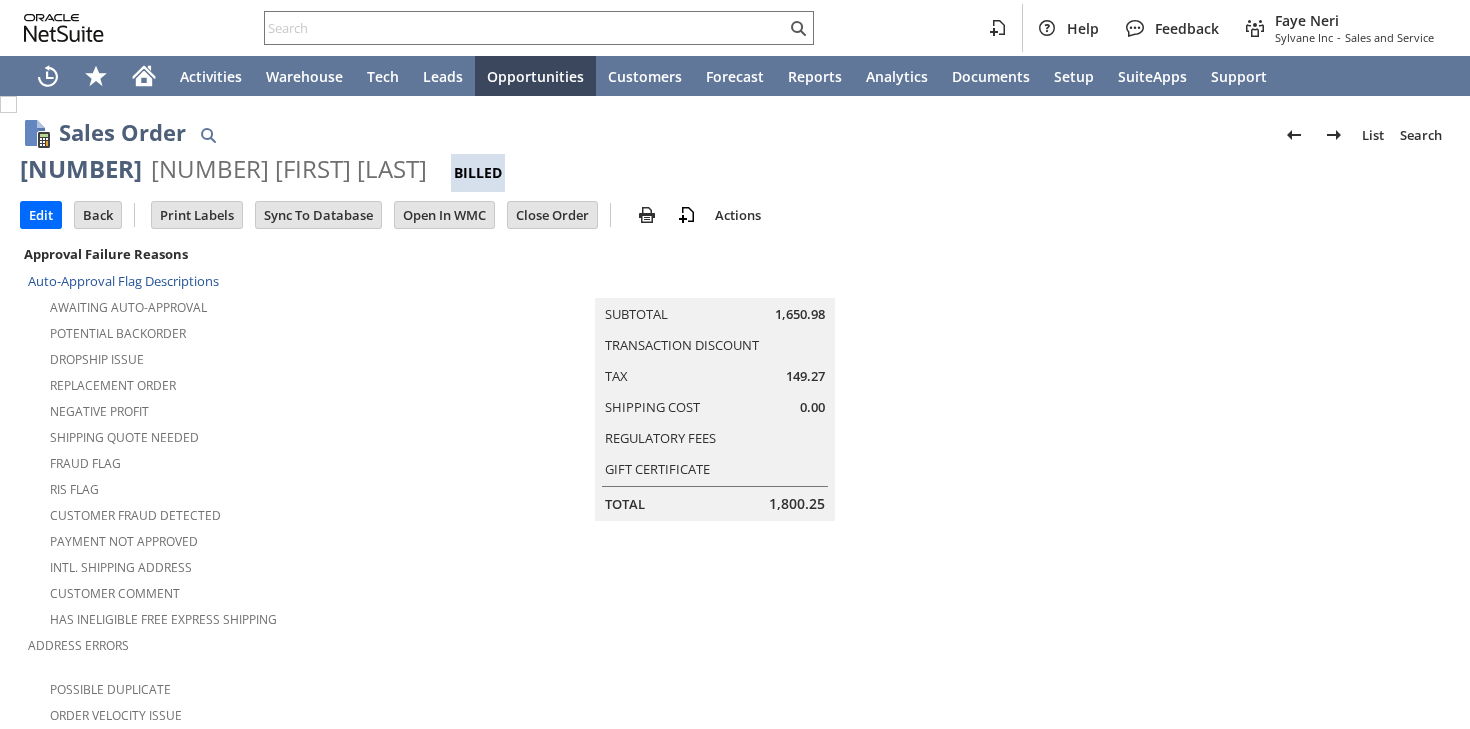 scroll, scrollTop: 0, scrollLeft: 0, axis: both 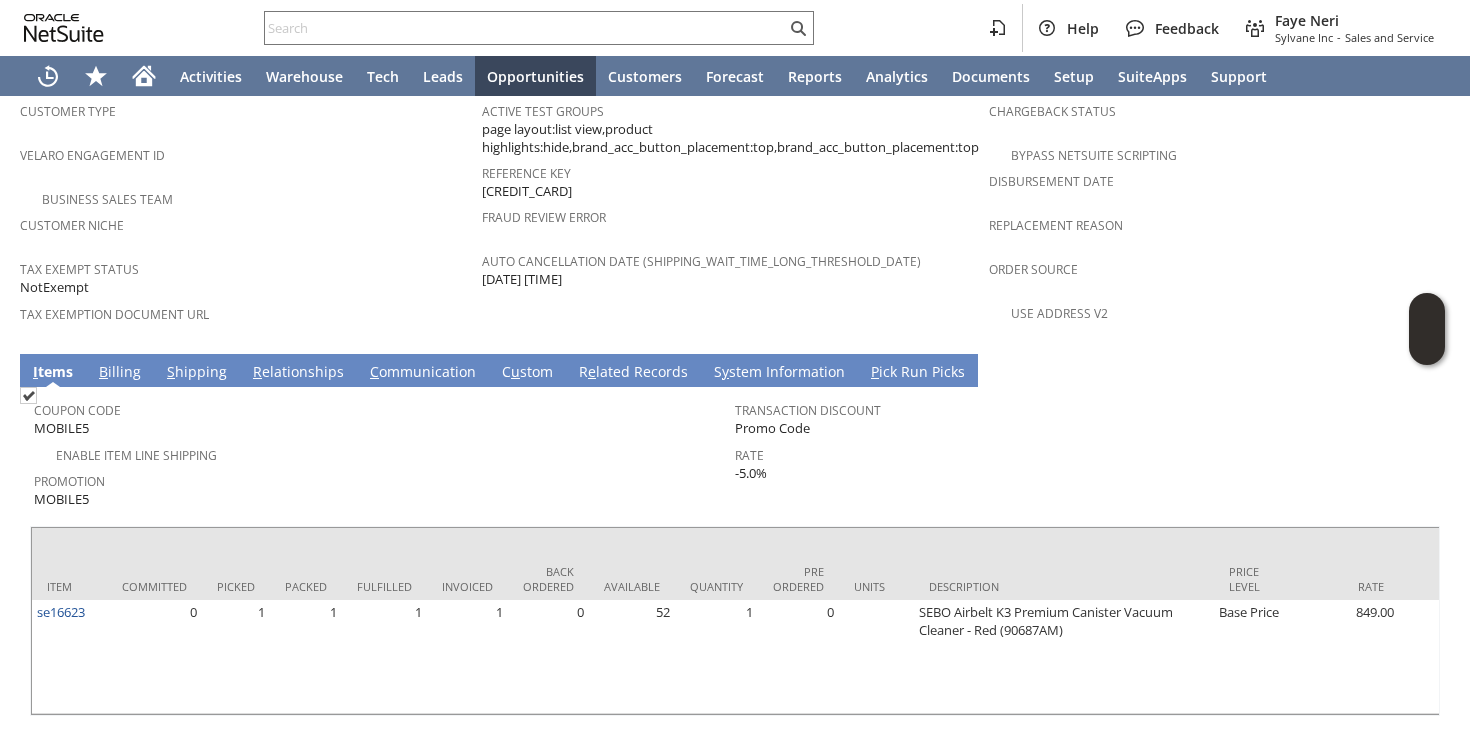 click on "S hipping" at bounding box center (197, 370) 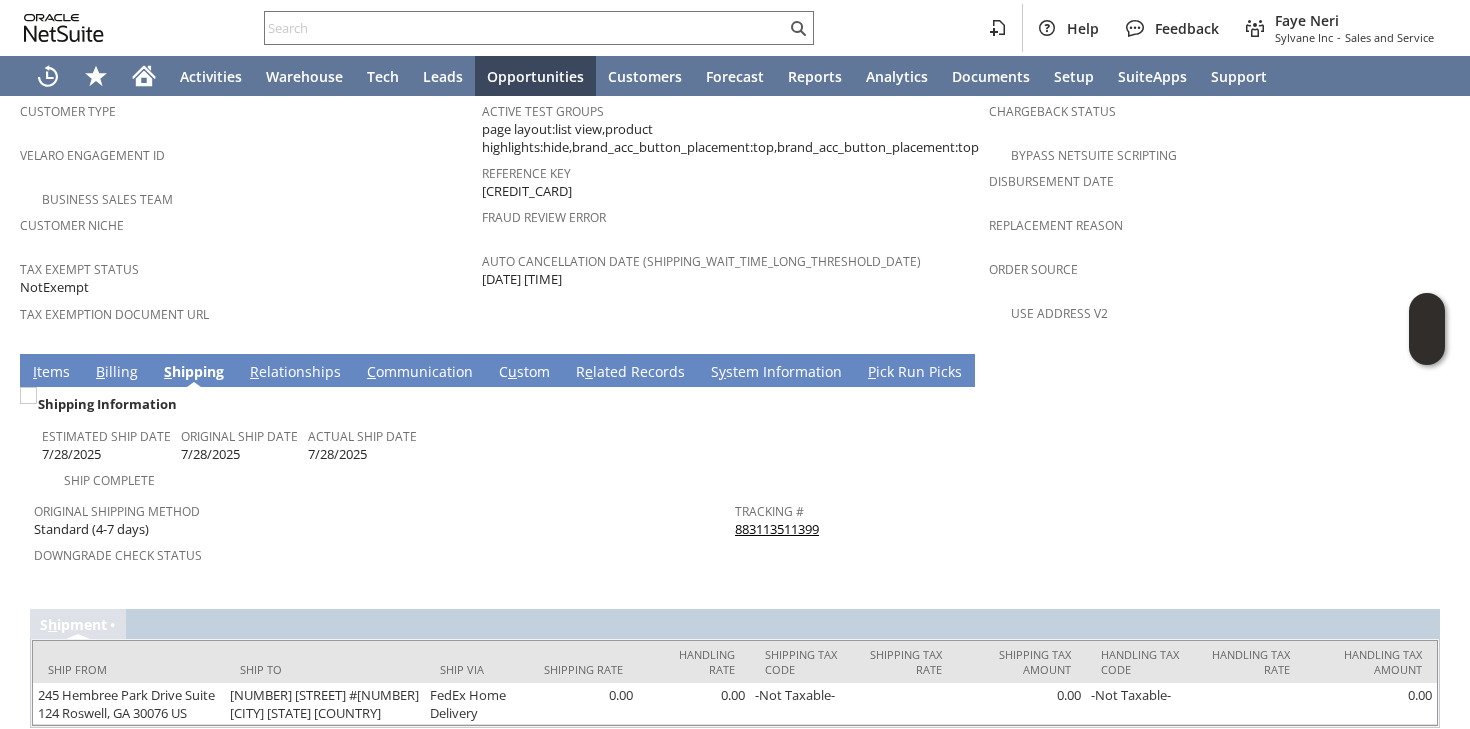 click on "I tems" at bounding box center (51, 373) 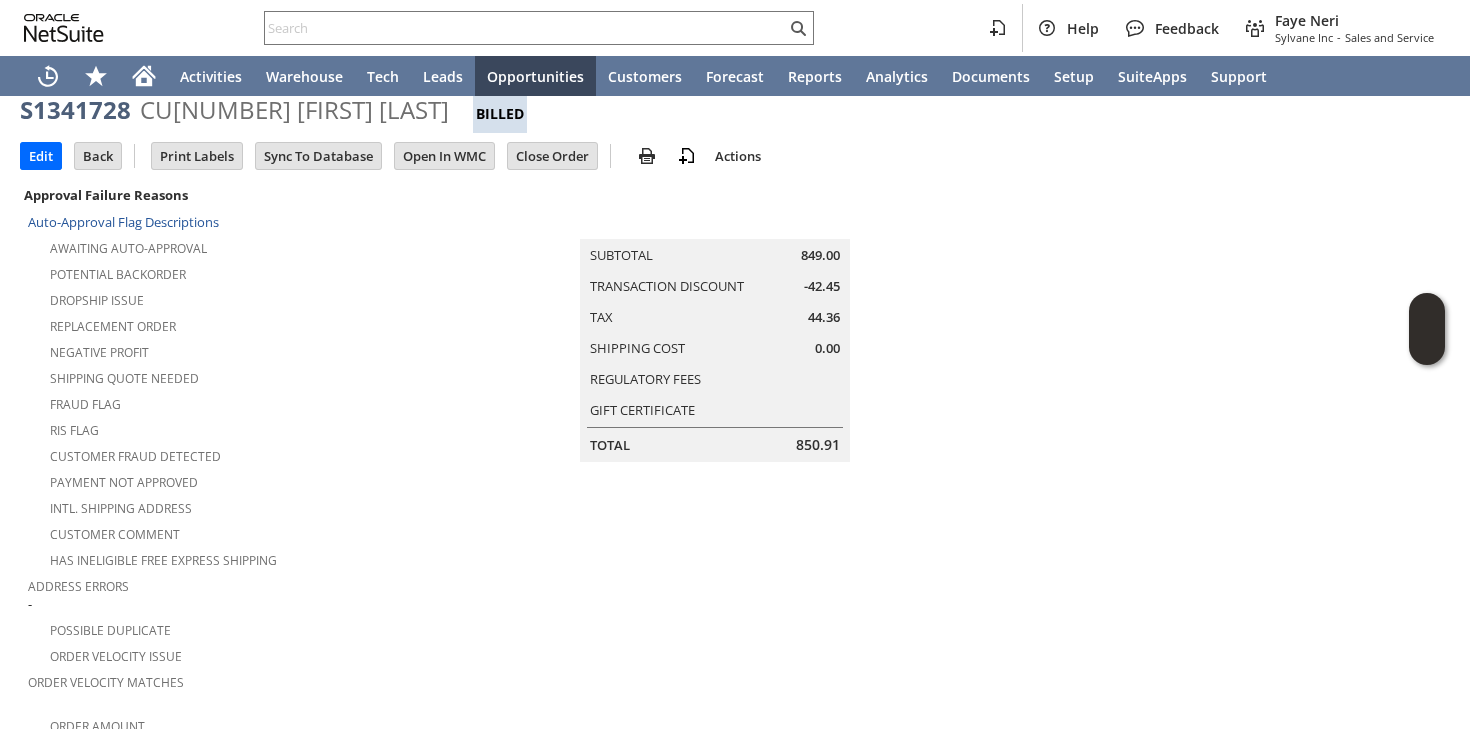 scroll, scrollTop: 0, scrollLeft: 0, axis: both 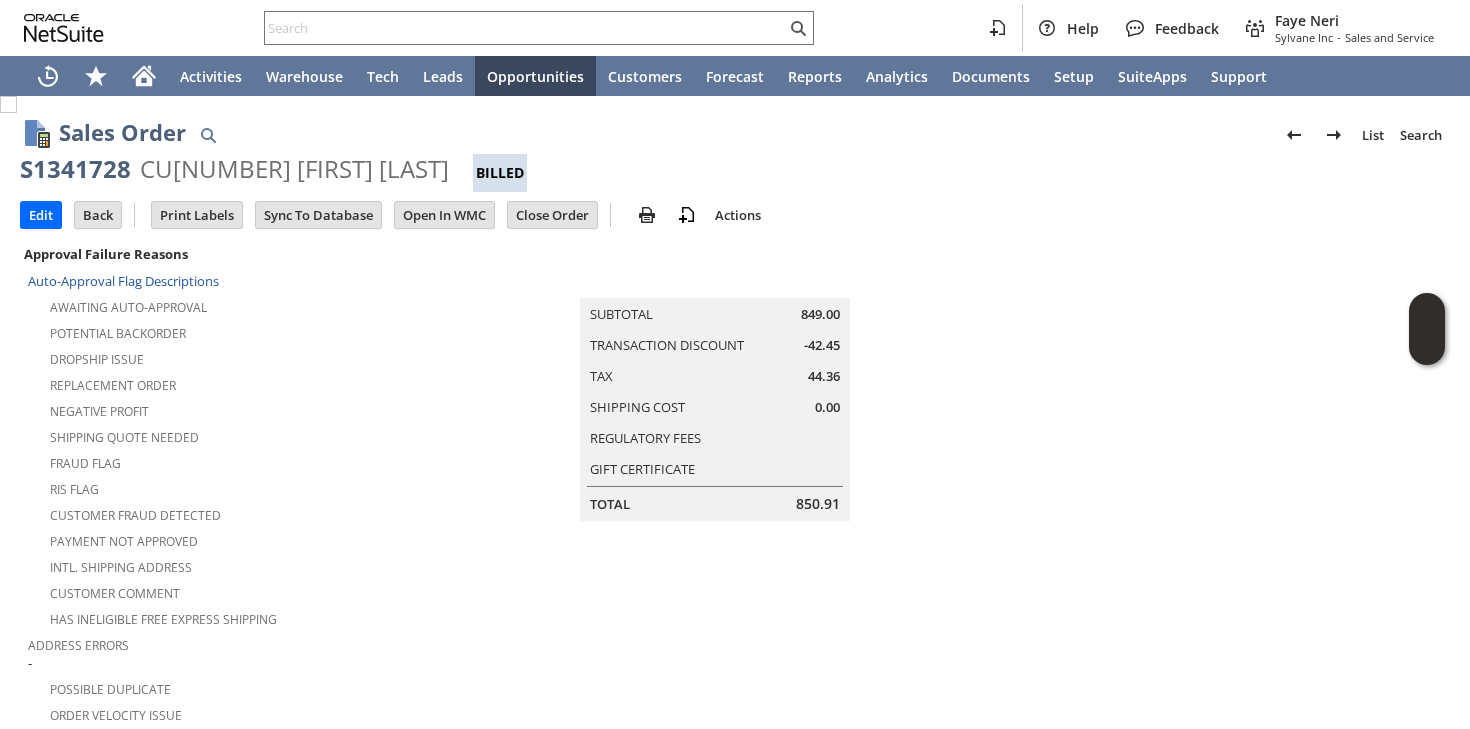 click on "CU[NUMBER] [FIRST] [LAST]" at bounding box center [294, 169] 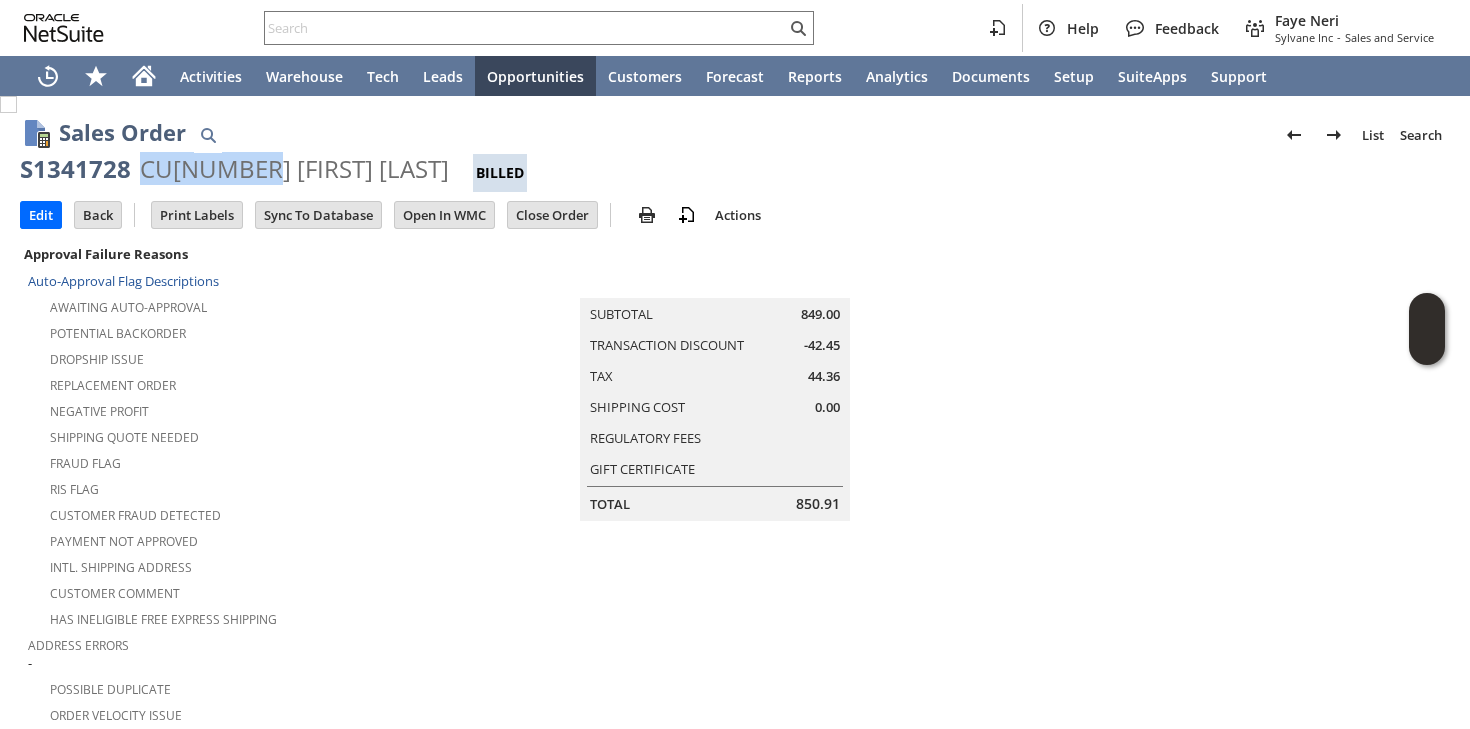 copy on "CU1229748" 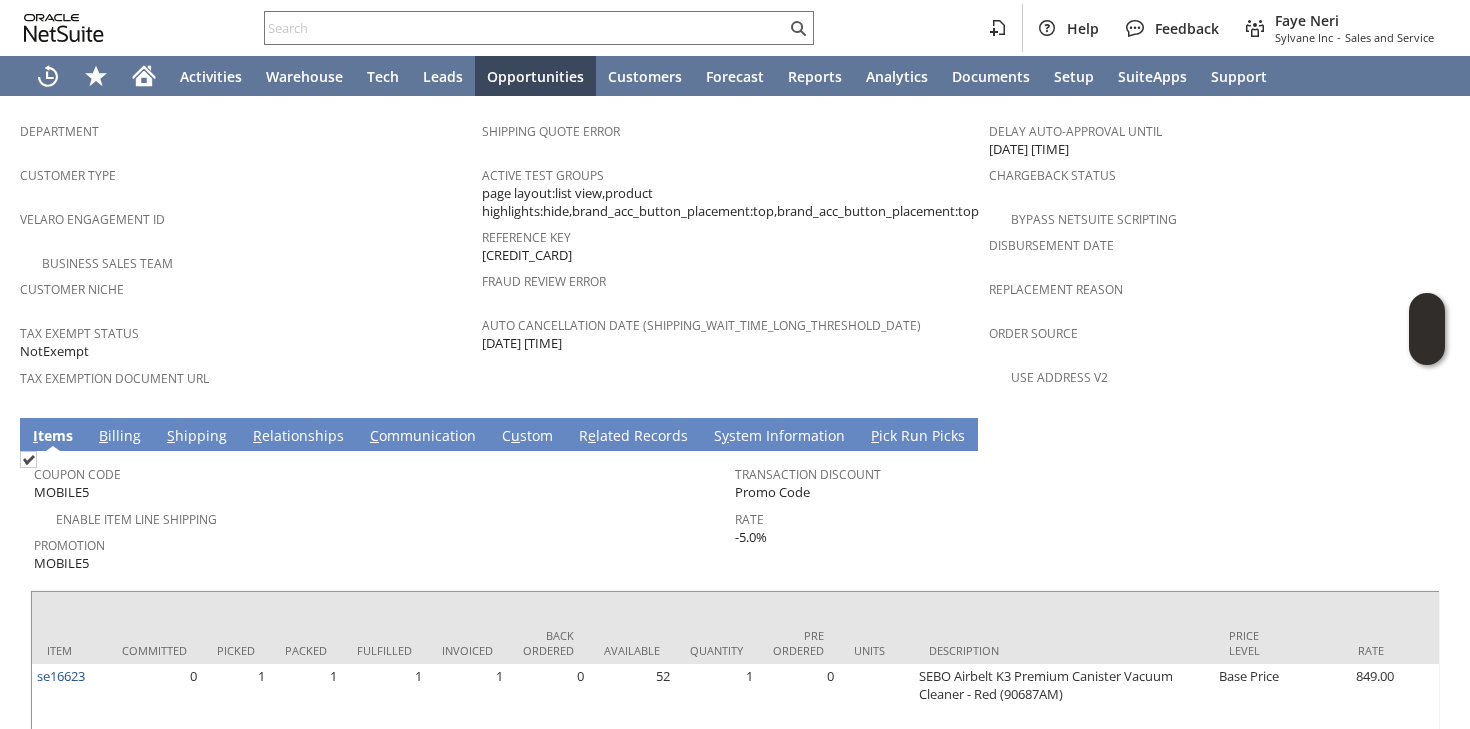 scroll, scrollTop: 1317, scrollLeft: 0, axis: vertical 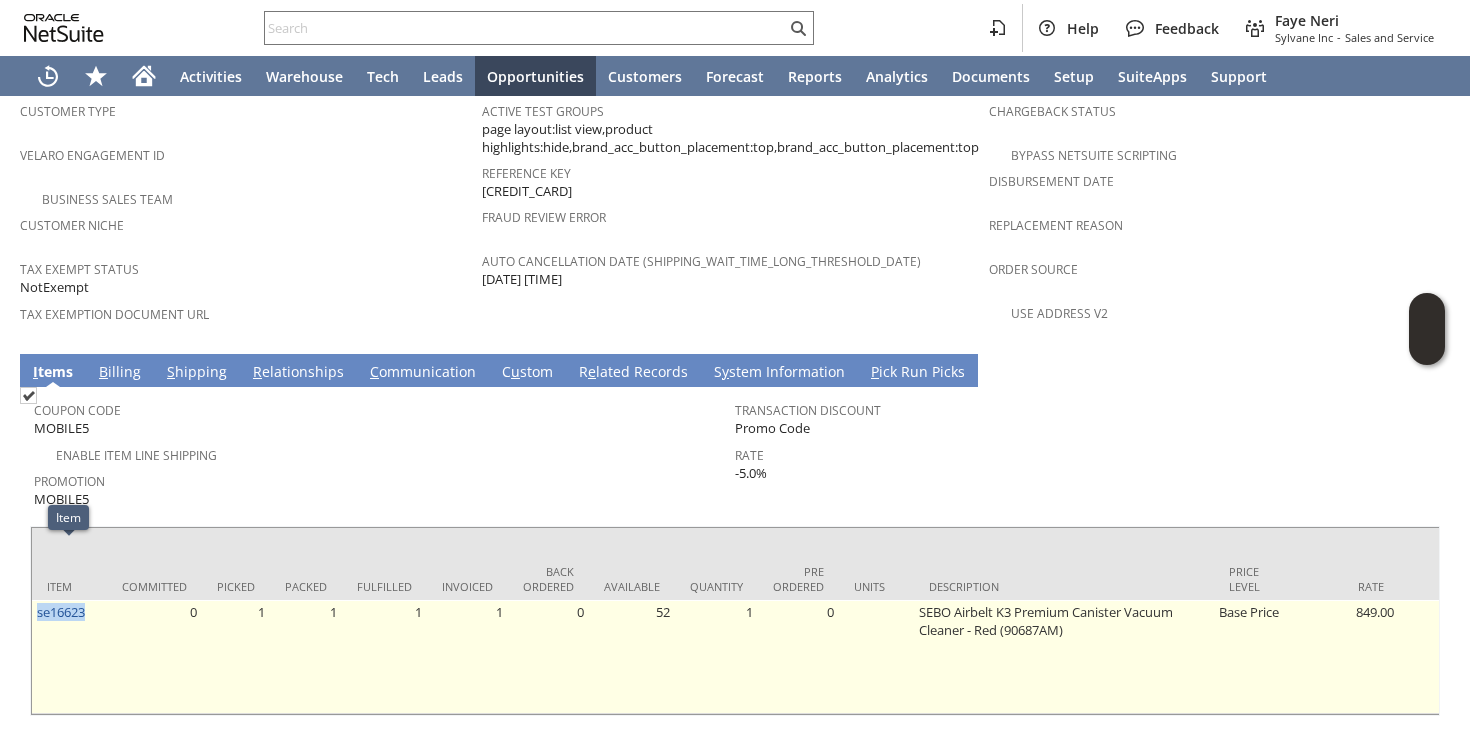 drag, startPoint x: 97, startPoint y: 563, endPoint x: 35, endPoint y: 557, distance: 62.289646 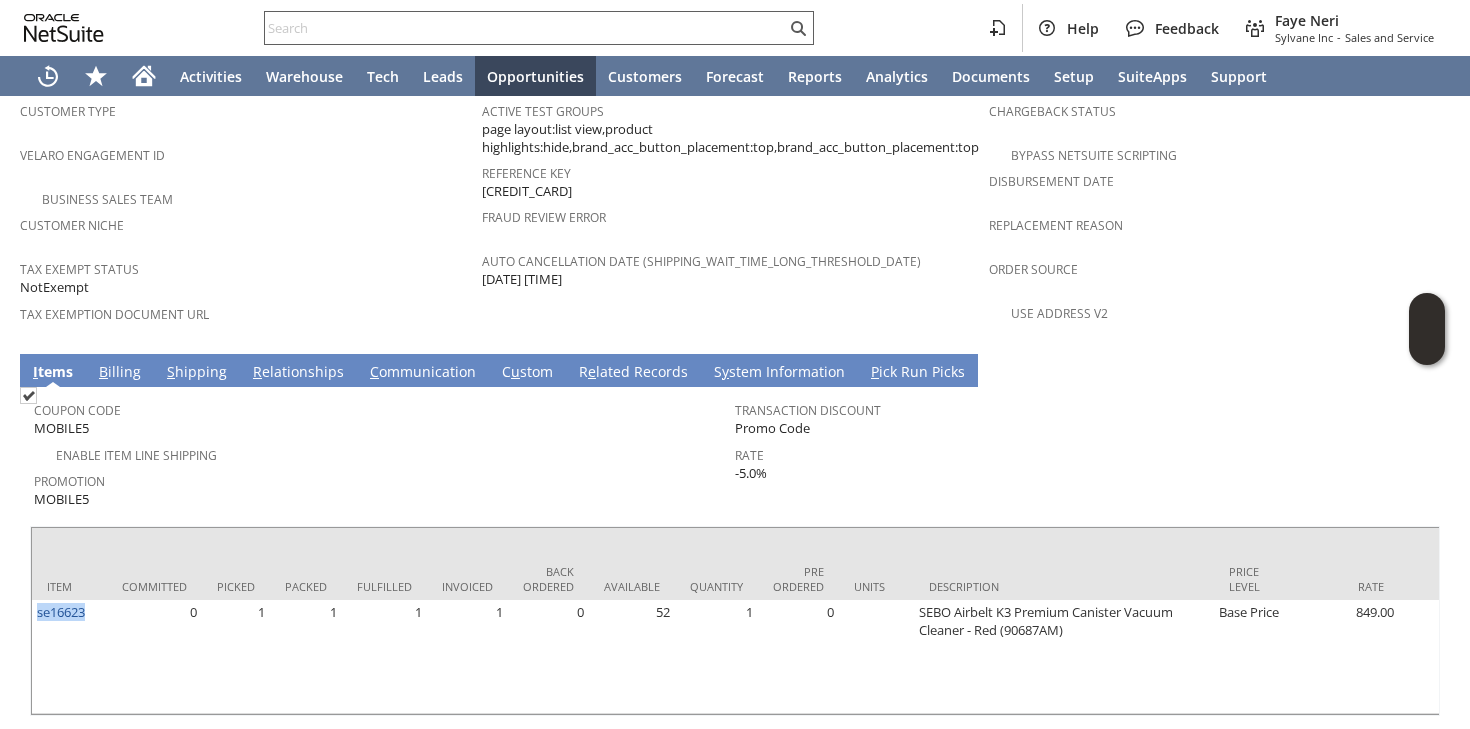 click at bounding box center (525, 28) 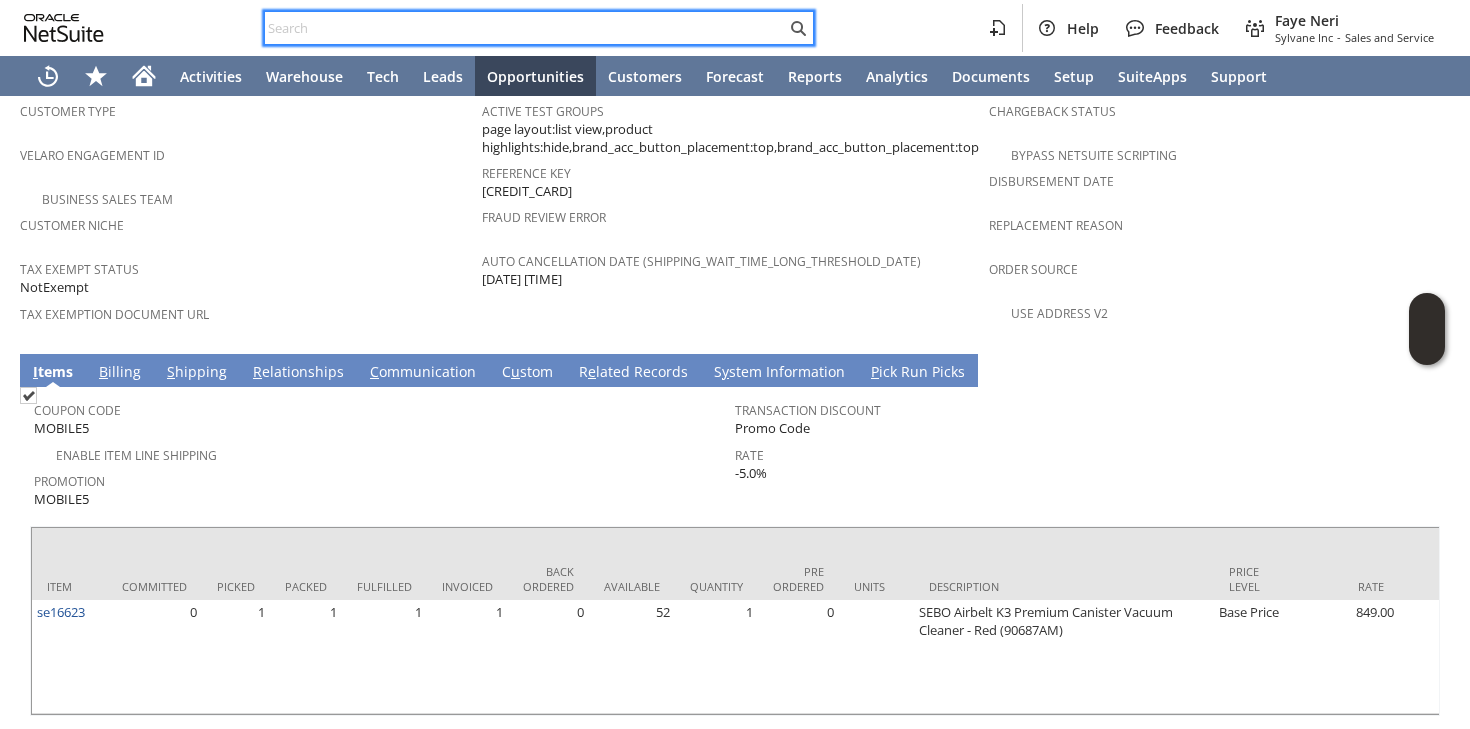 paste on "[PHONE]" 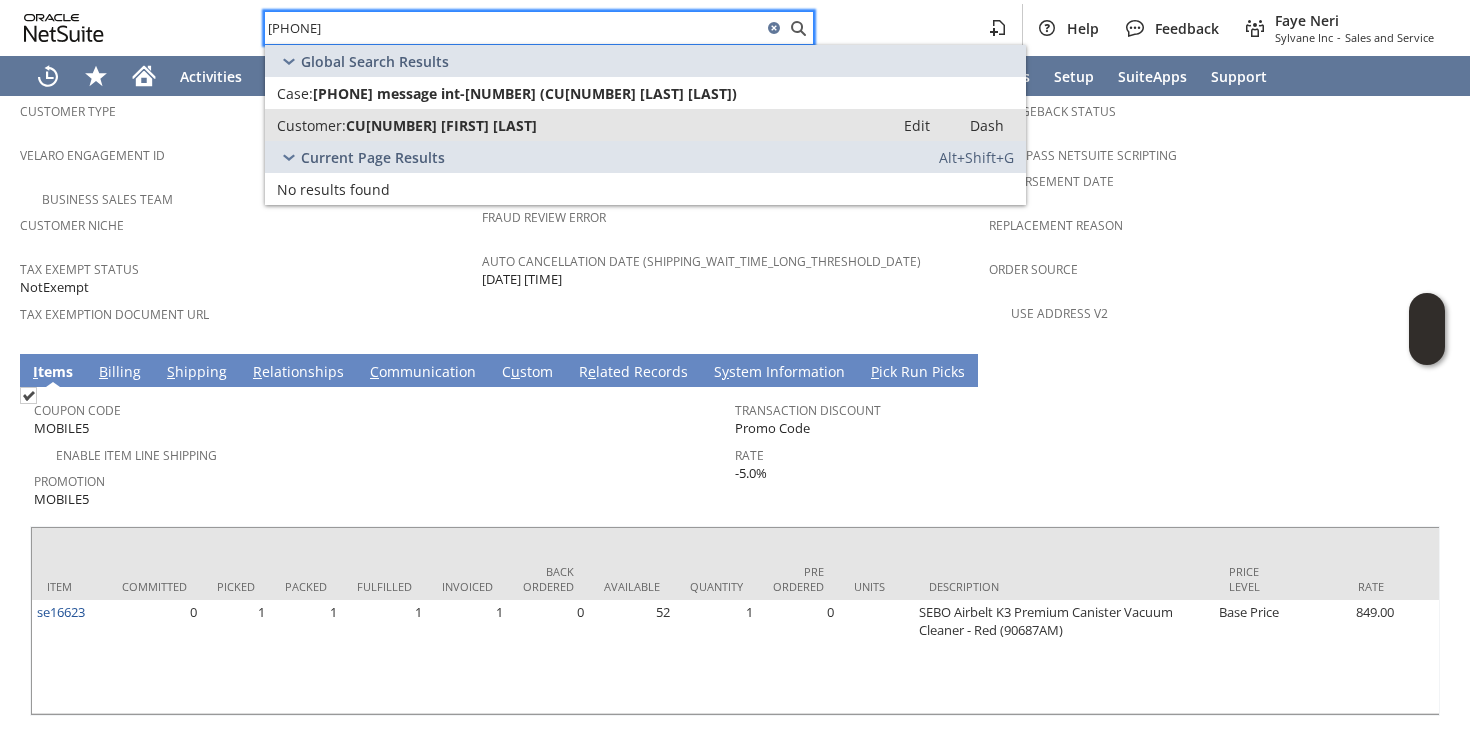 type on "[PHONE]" 